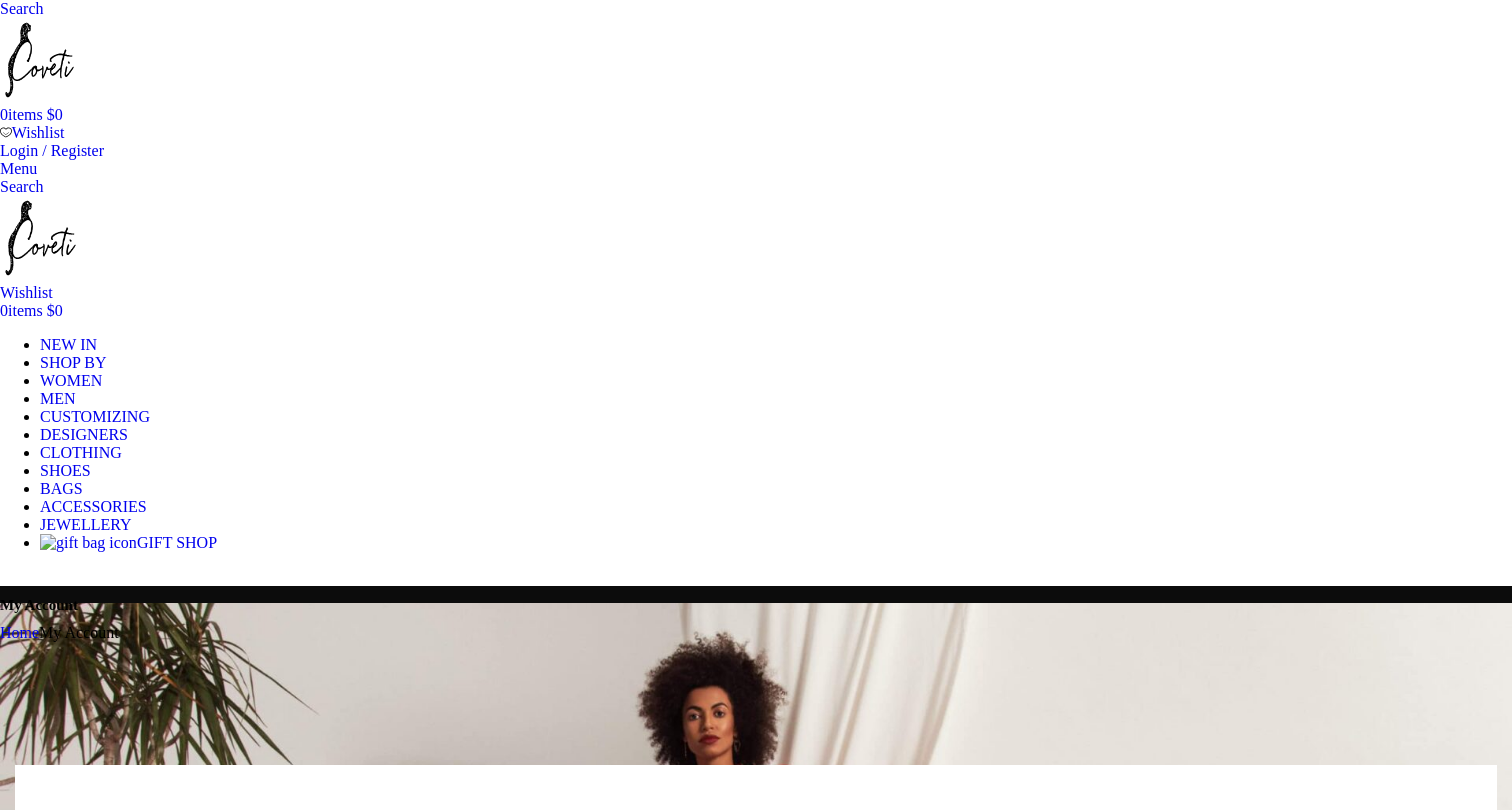scroll, scrollTop: 0, scrollLeft: 0, axis: both 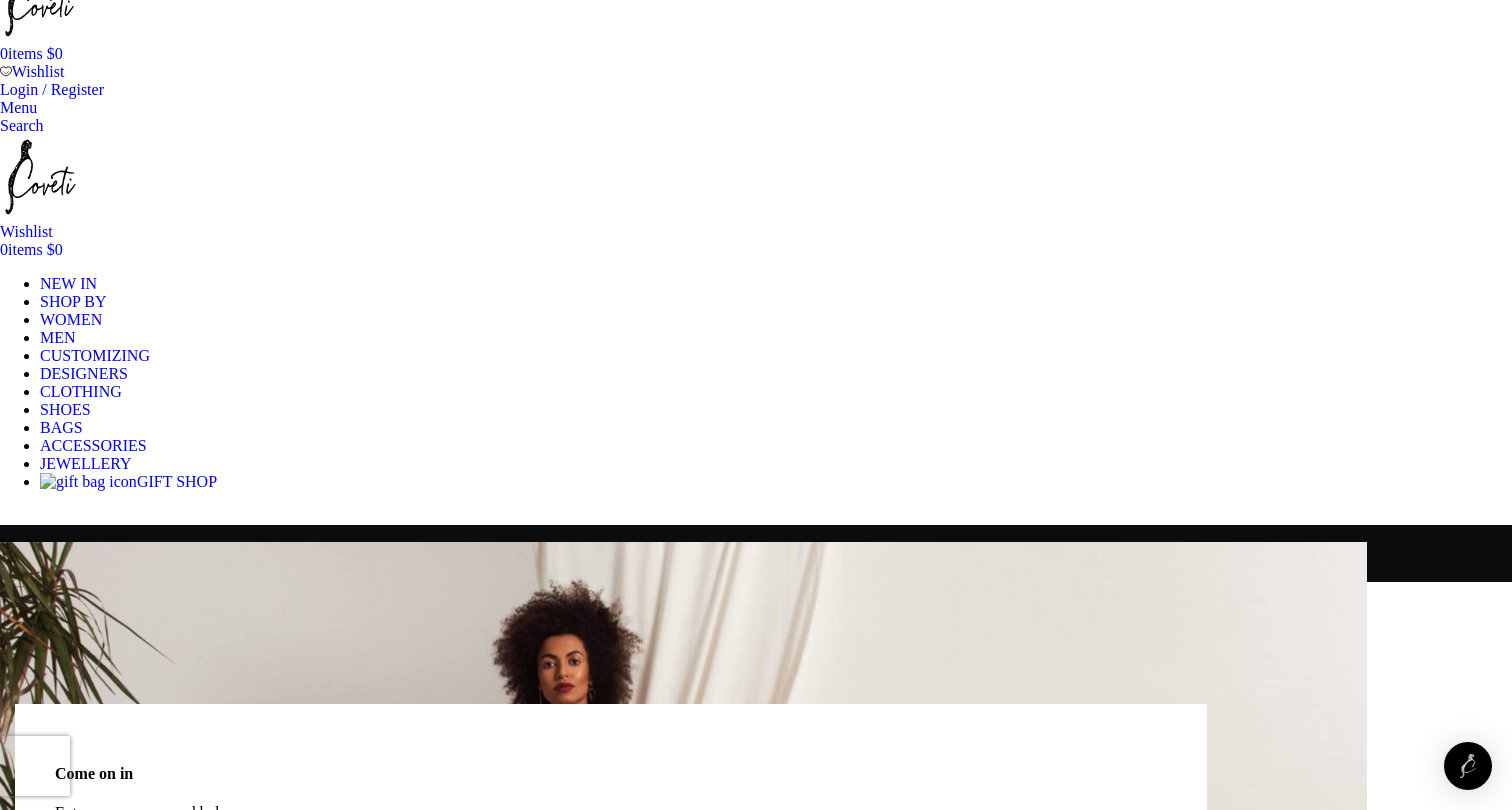 click at bounding box center (698, 864) 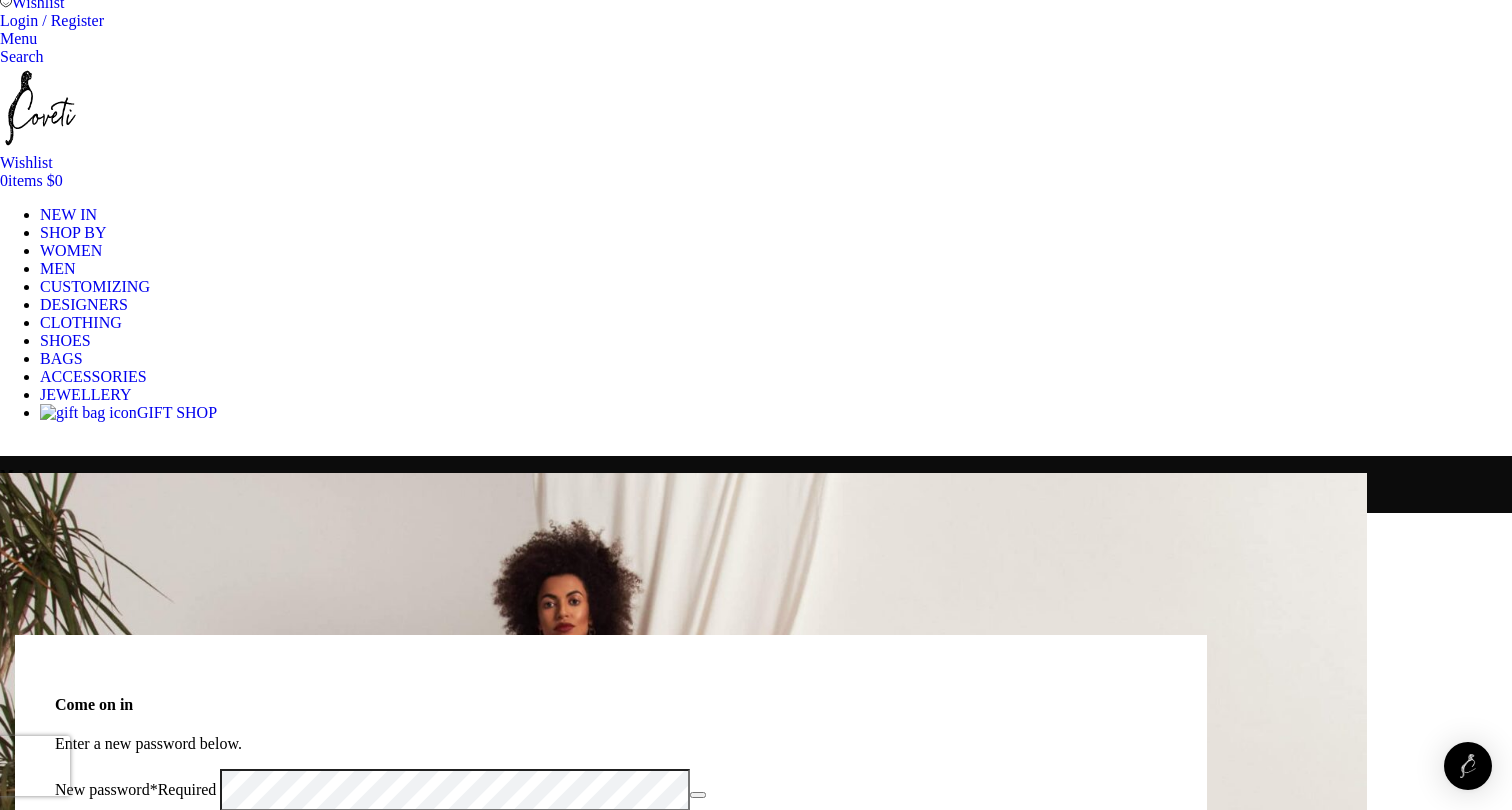 scroll, scrollTop: 156, scrollLeft: 0, axis: vertical 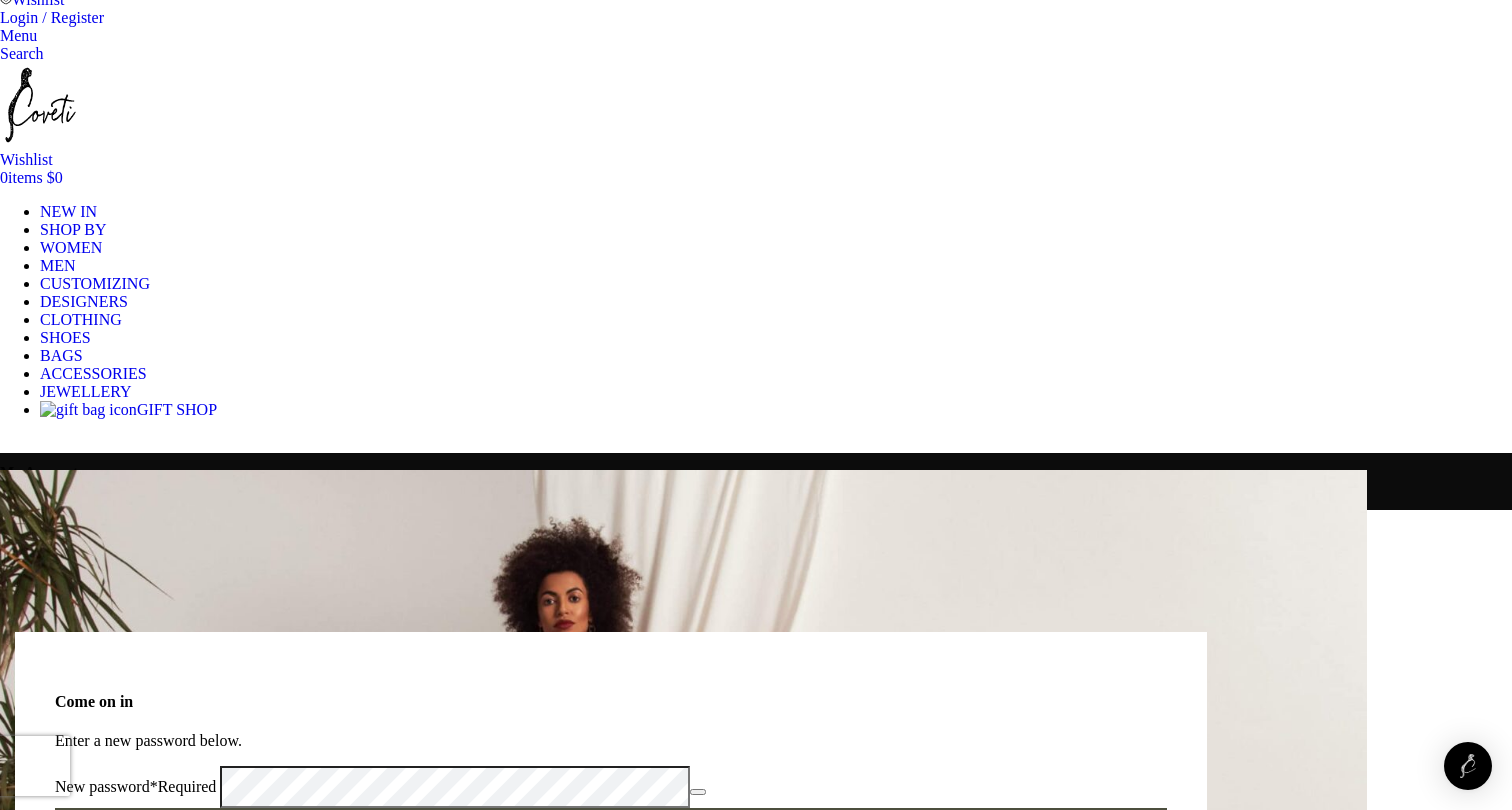 click at bounding box center [754, 868] 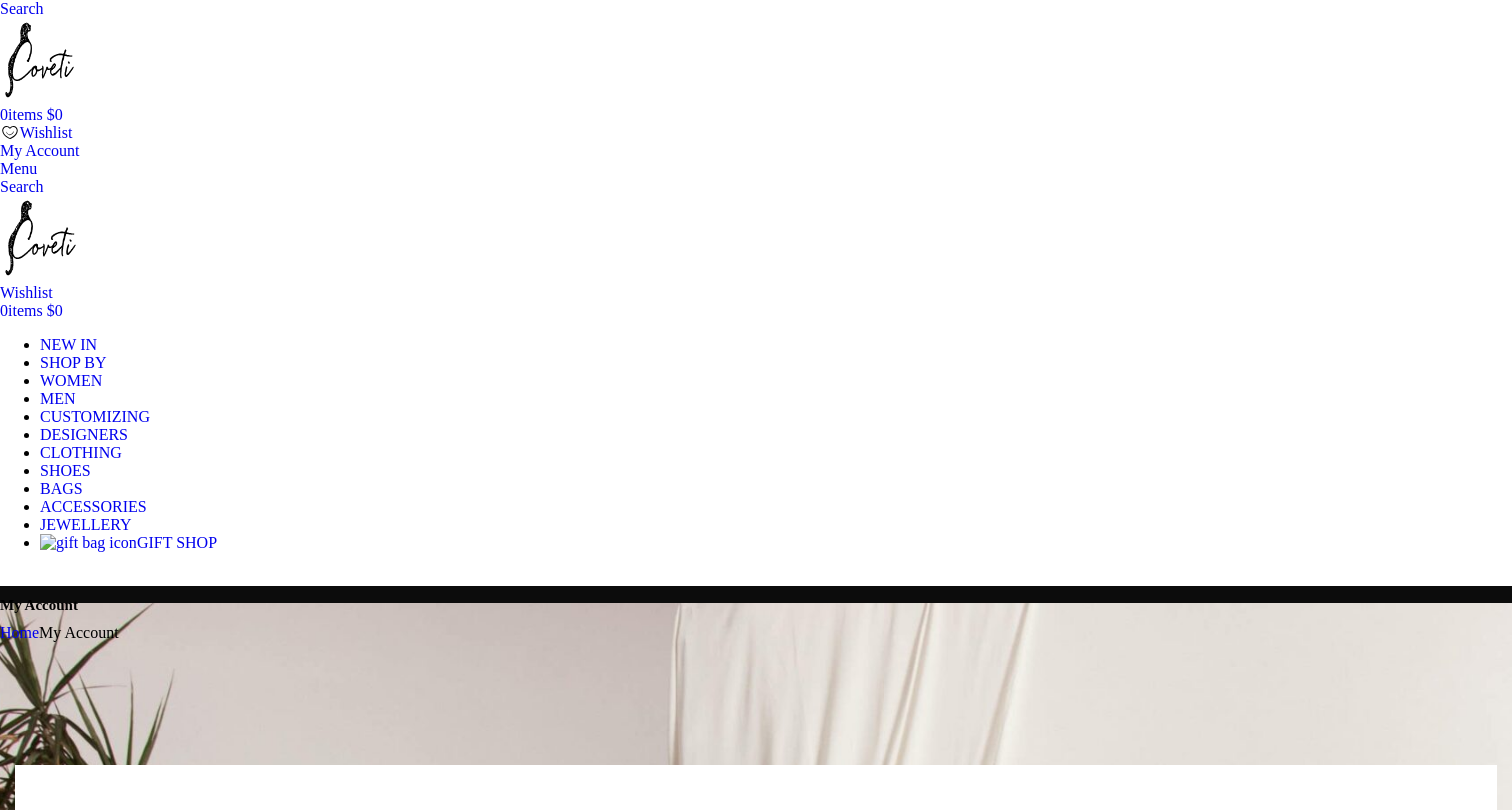 scroll, scrollTop: 0, scrollLeft: 0, axis: both 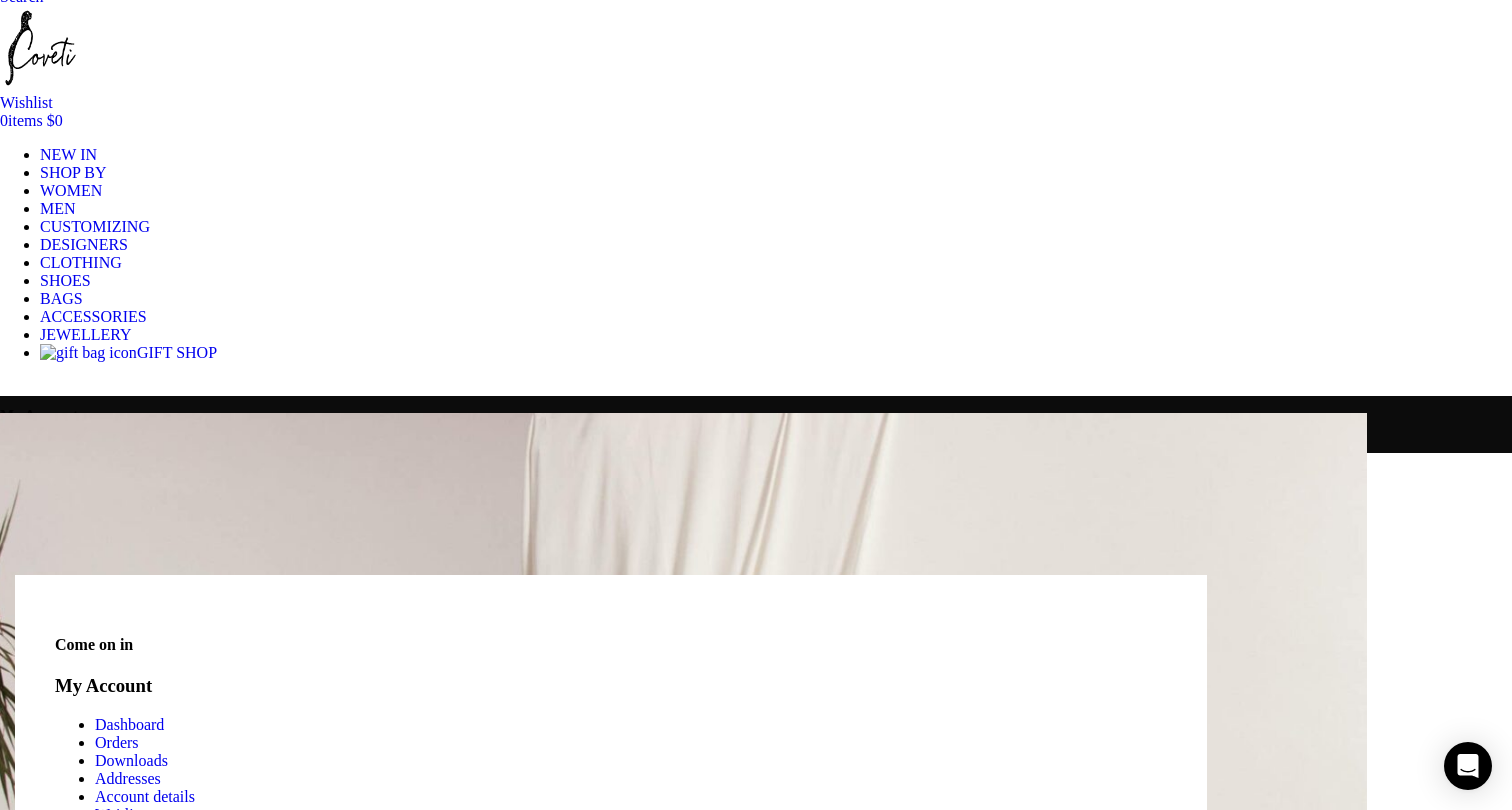 click on "Wishlist" at bounding box center (121, 832) 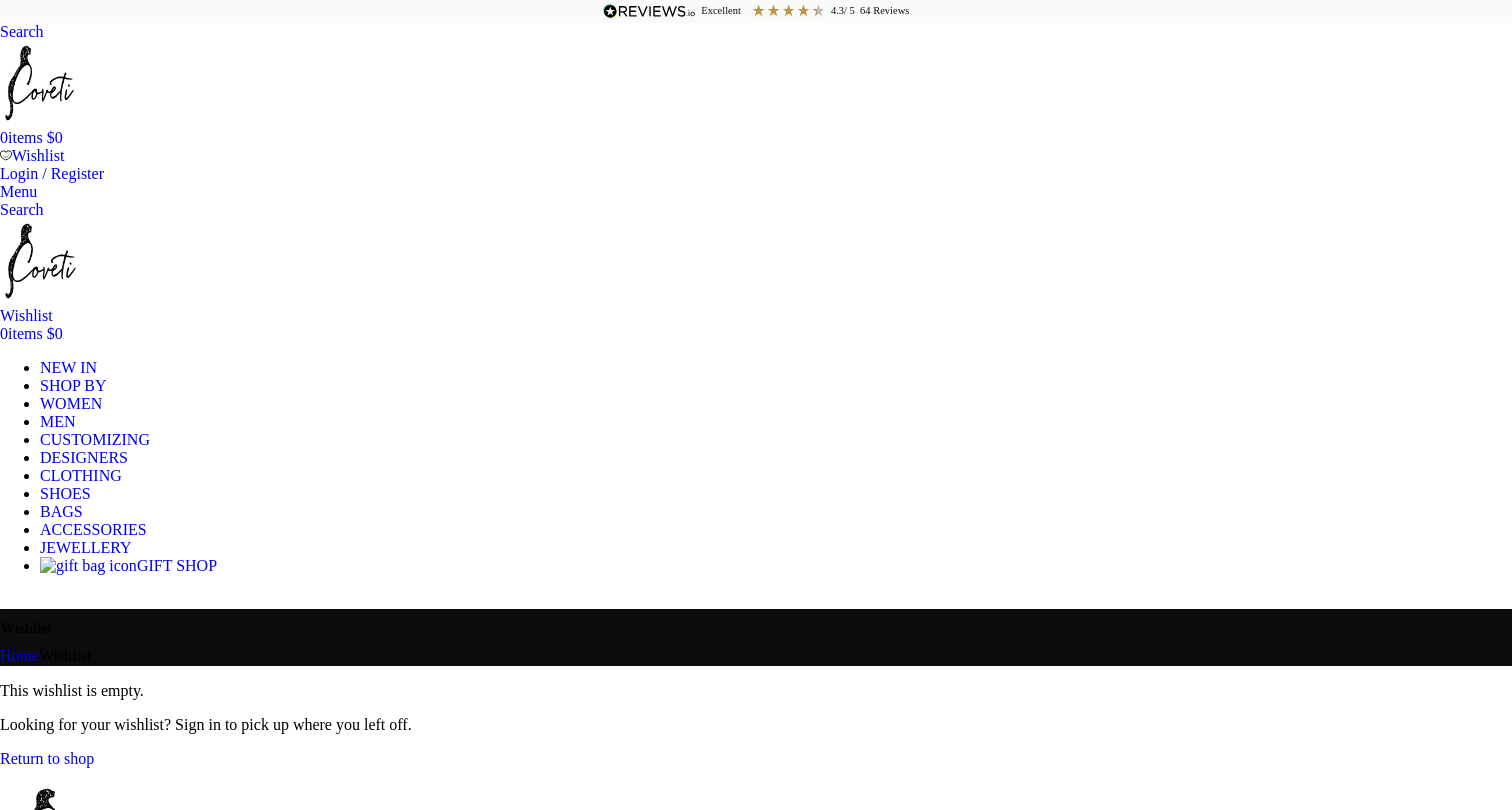 scroll, scrollTop: 0, scrollLeft: 0, axis: both 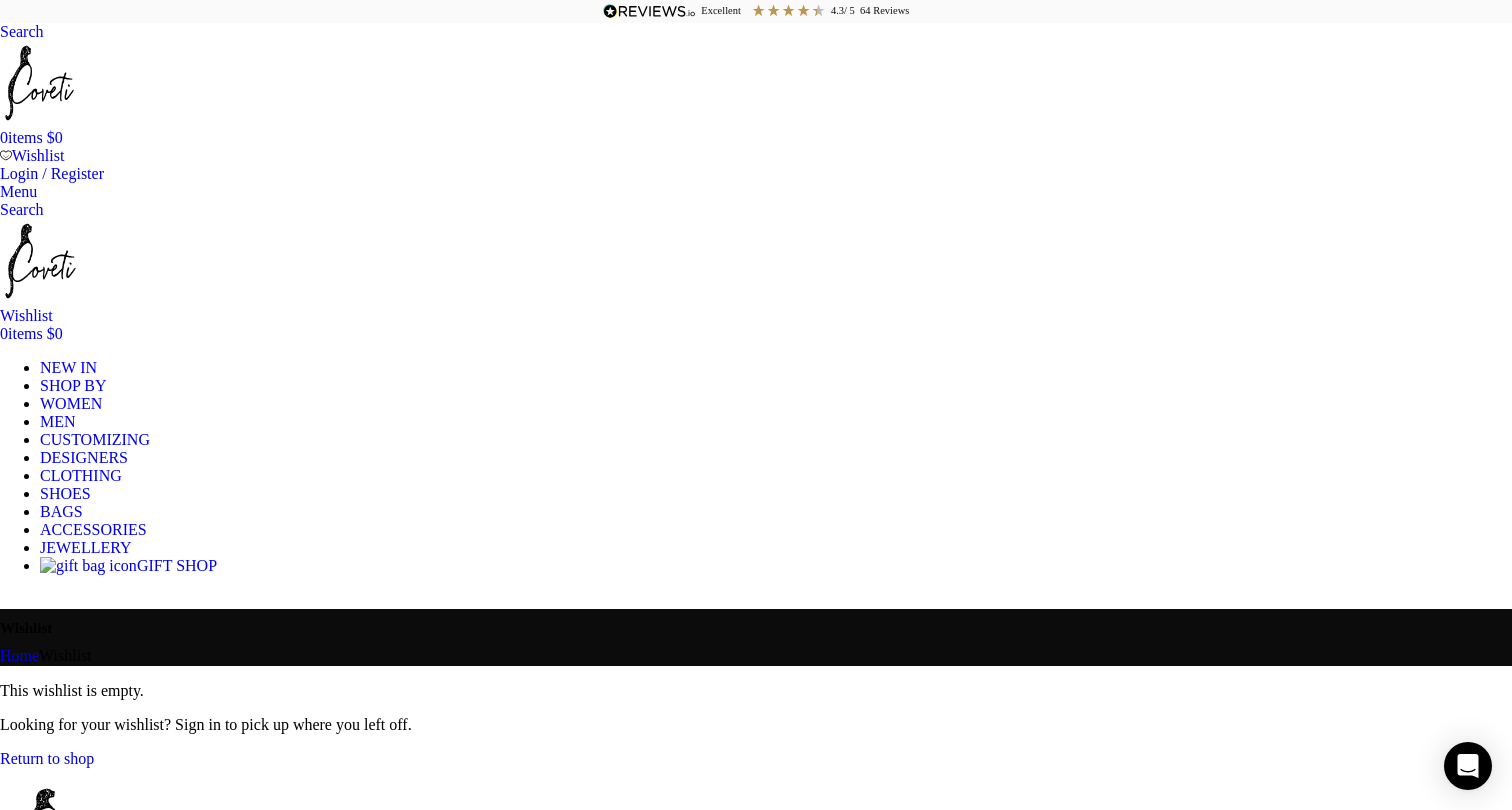 click on "0  items
$ 0" at bounding box center (31, 137) 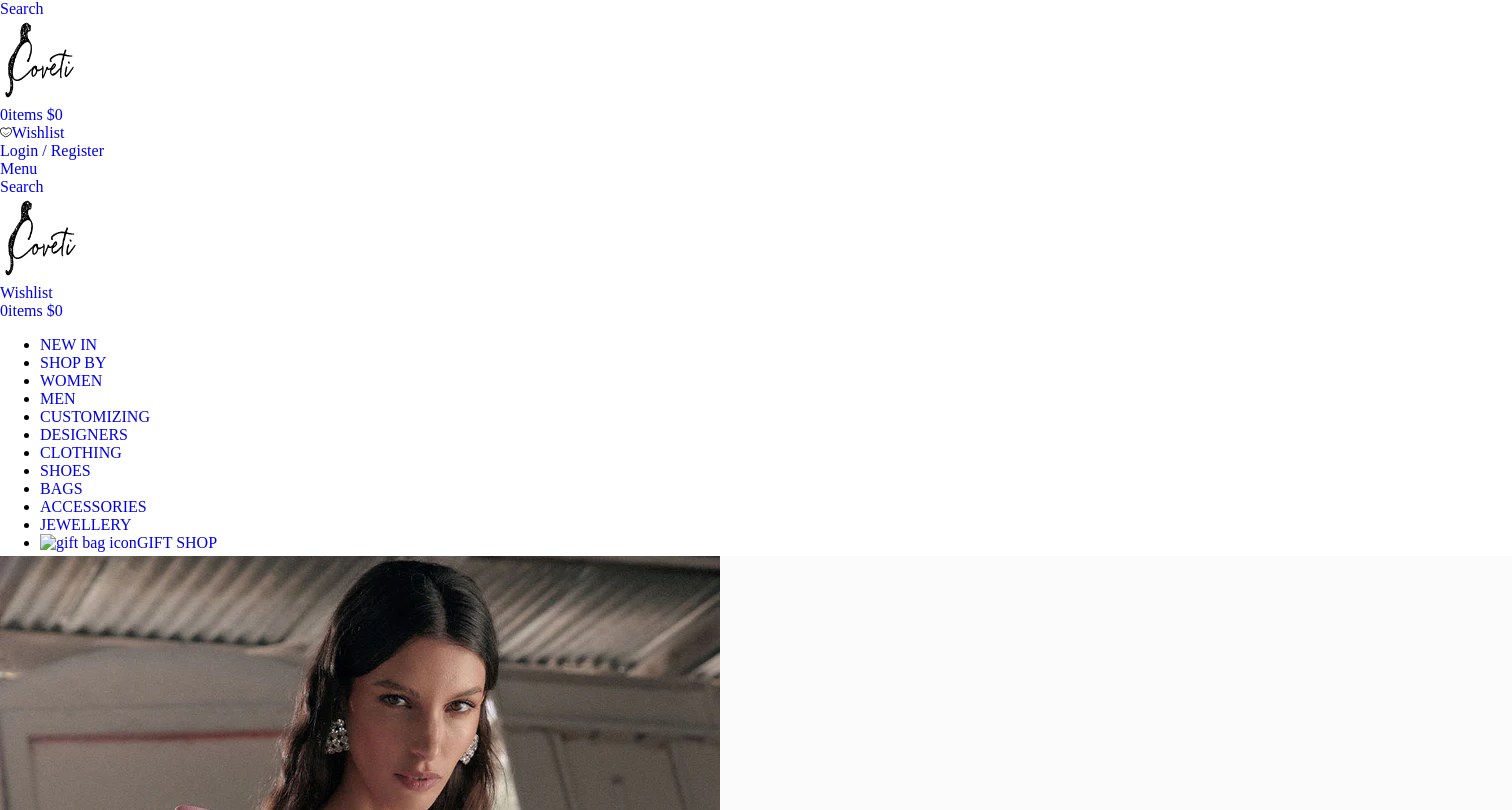 scroll, scrollTop: 0, scrollLeft: 0, axis: both 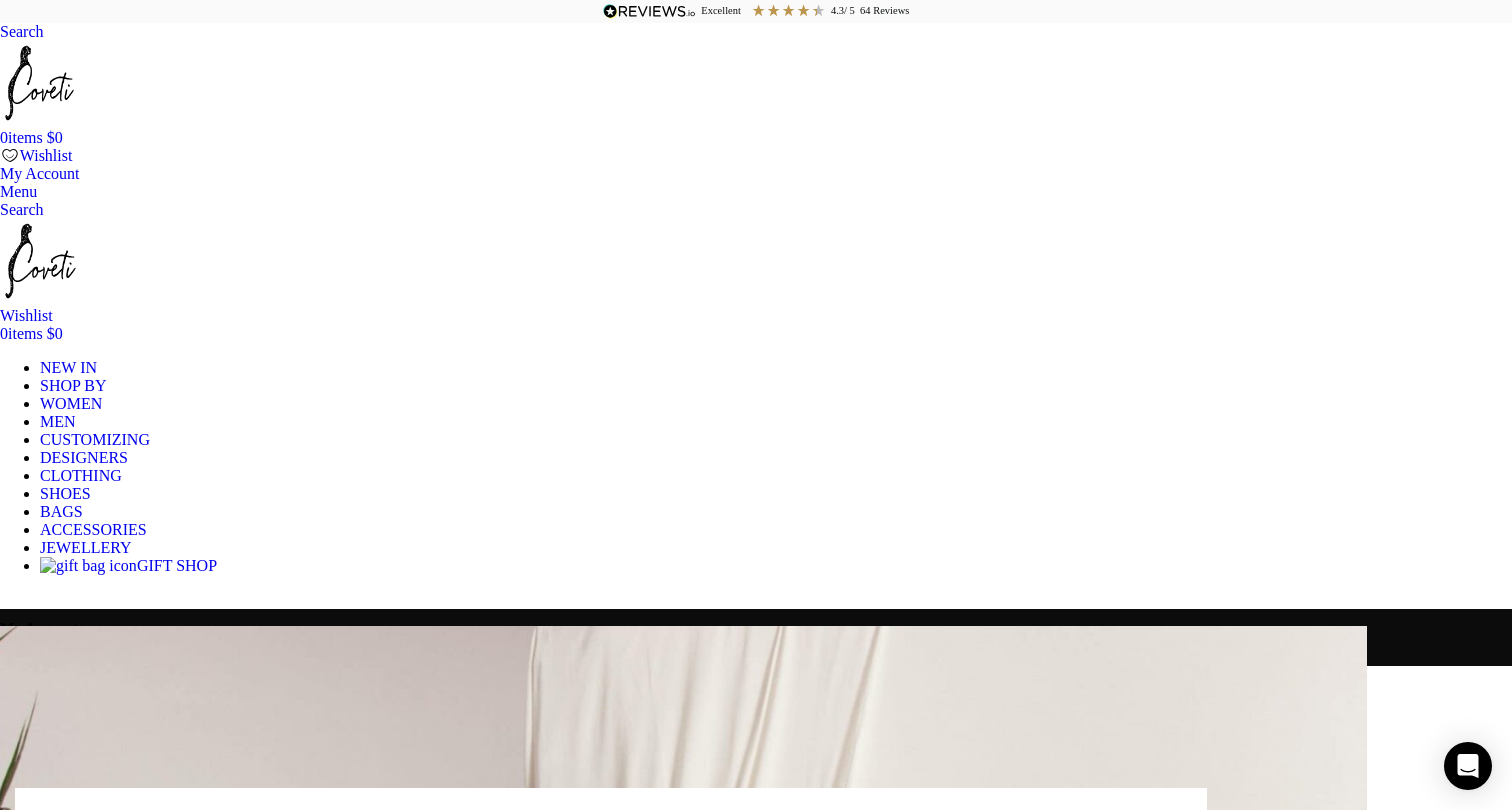 click on "100 season’s must have" at bounding box center (-588, 1322) 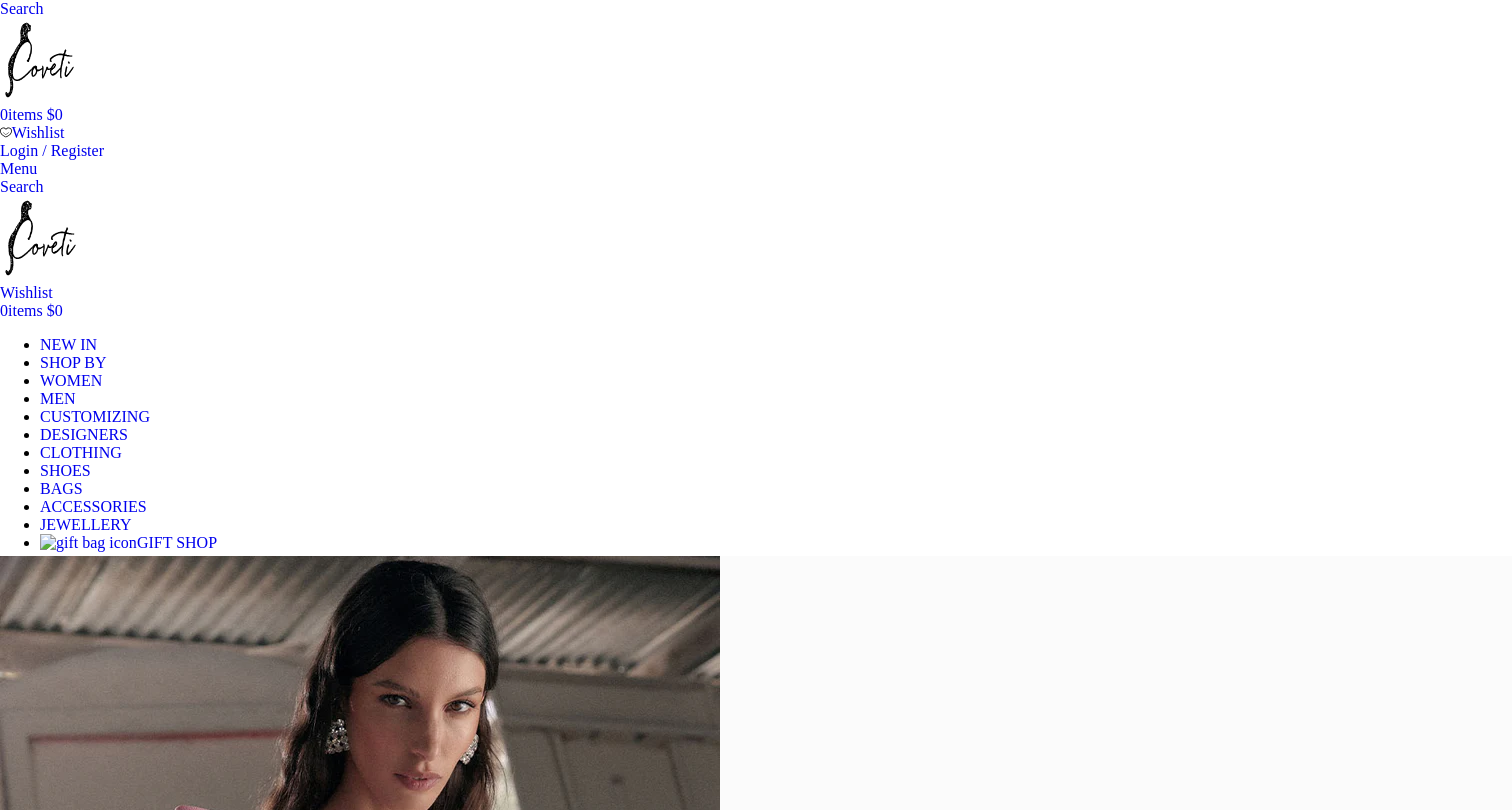scroll, scrollTop: 0, scrollLeft: 0, axis: both 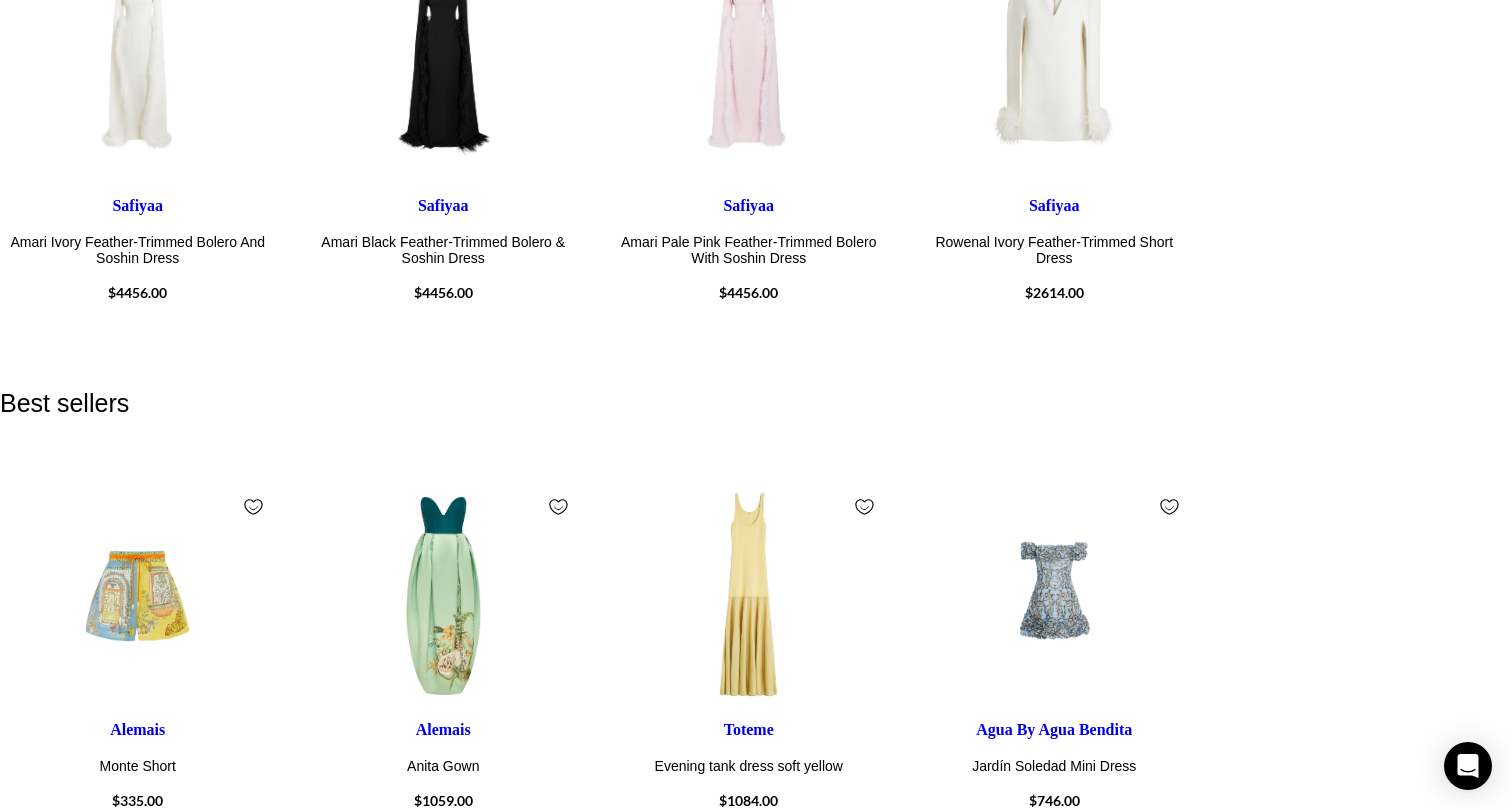click on "shop the edit" at bounding box center (137, 6569) 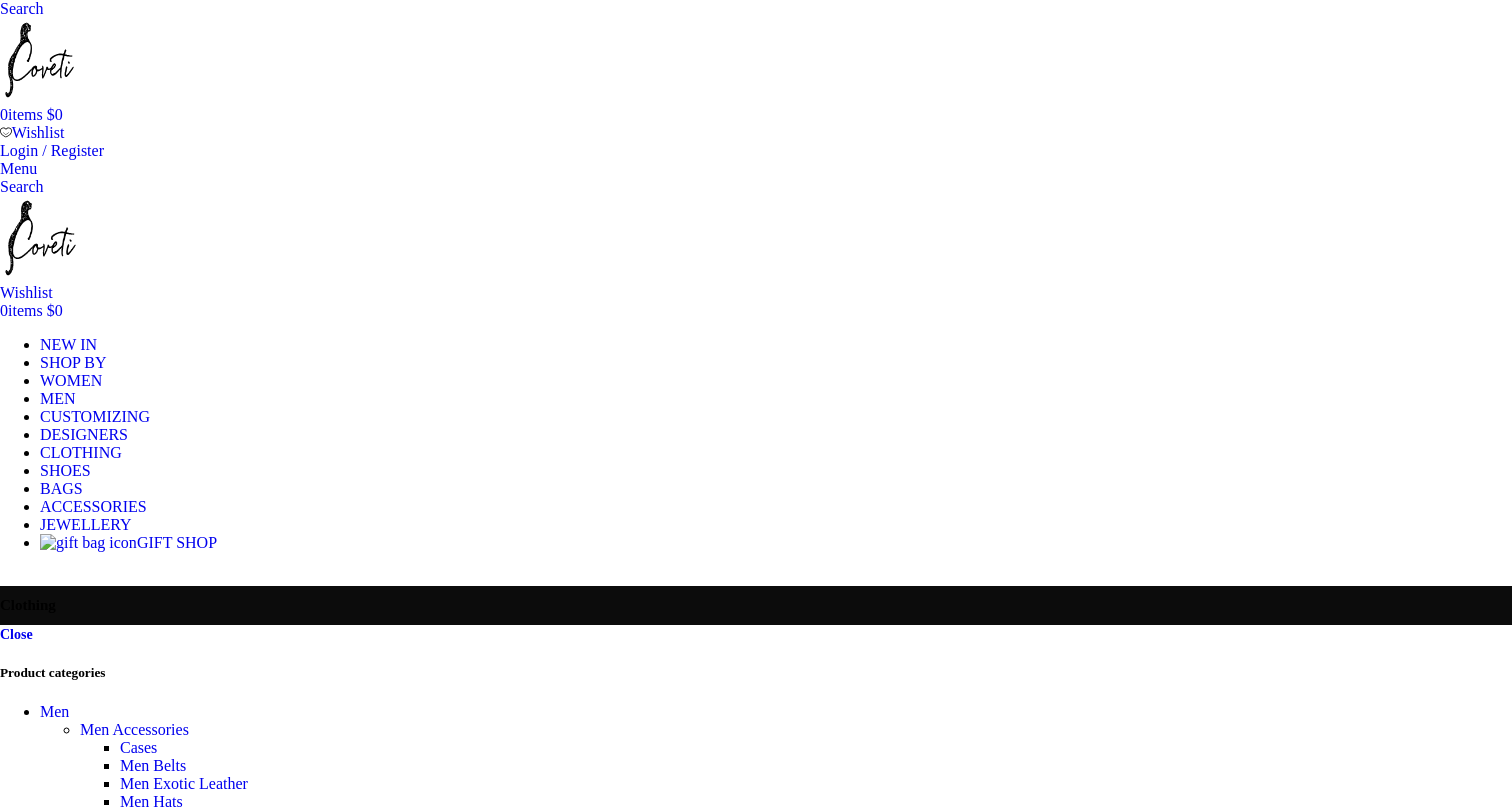 scroll, scrollTop: 0, scrollLeft: 0, axis: both 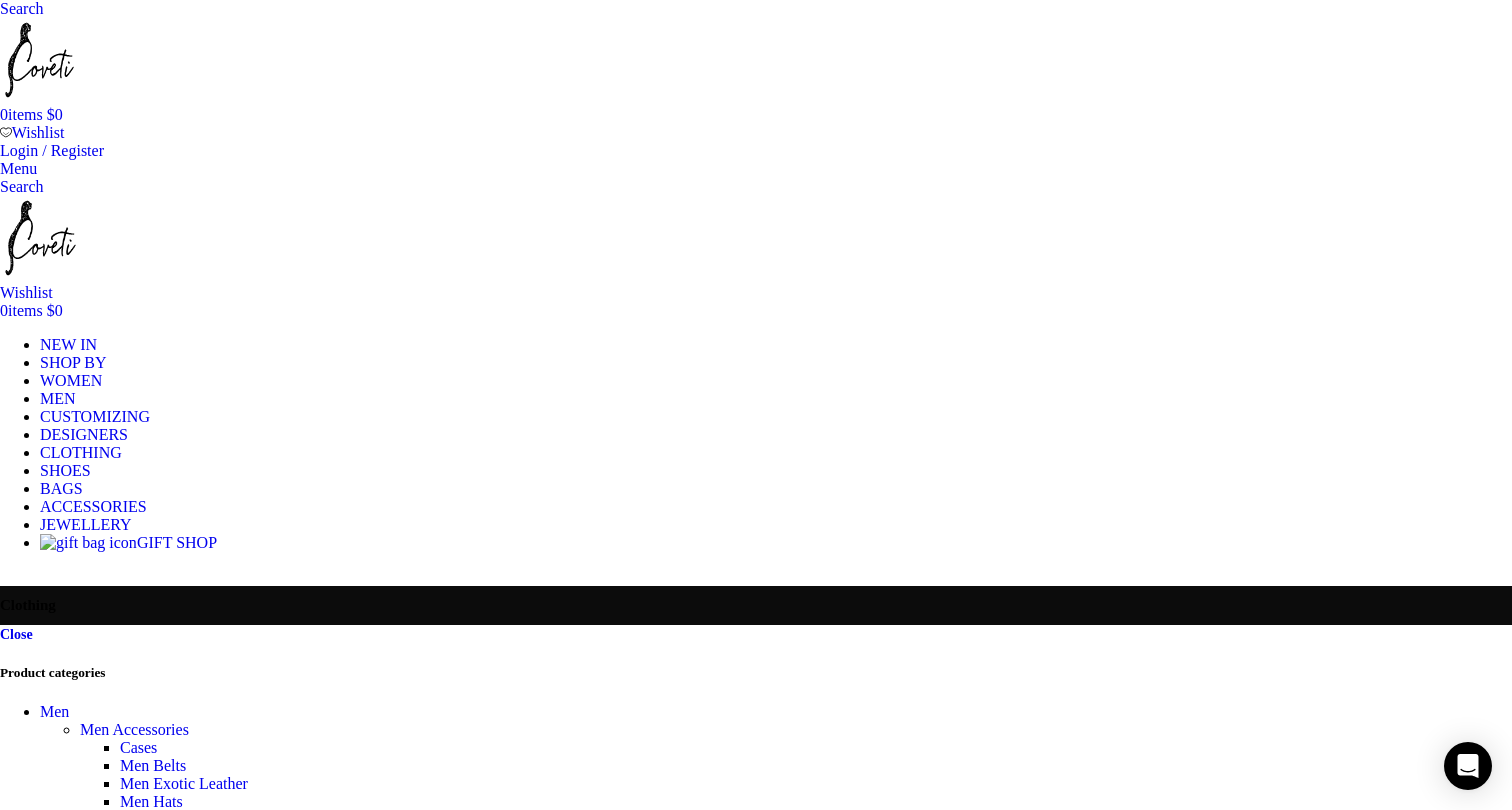 click on "Product categories" at bounding box center [756, 673] 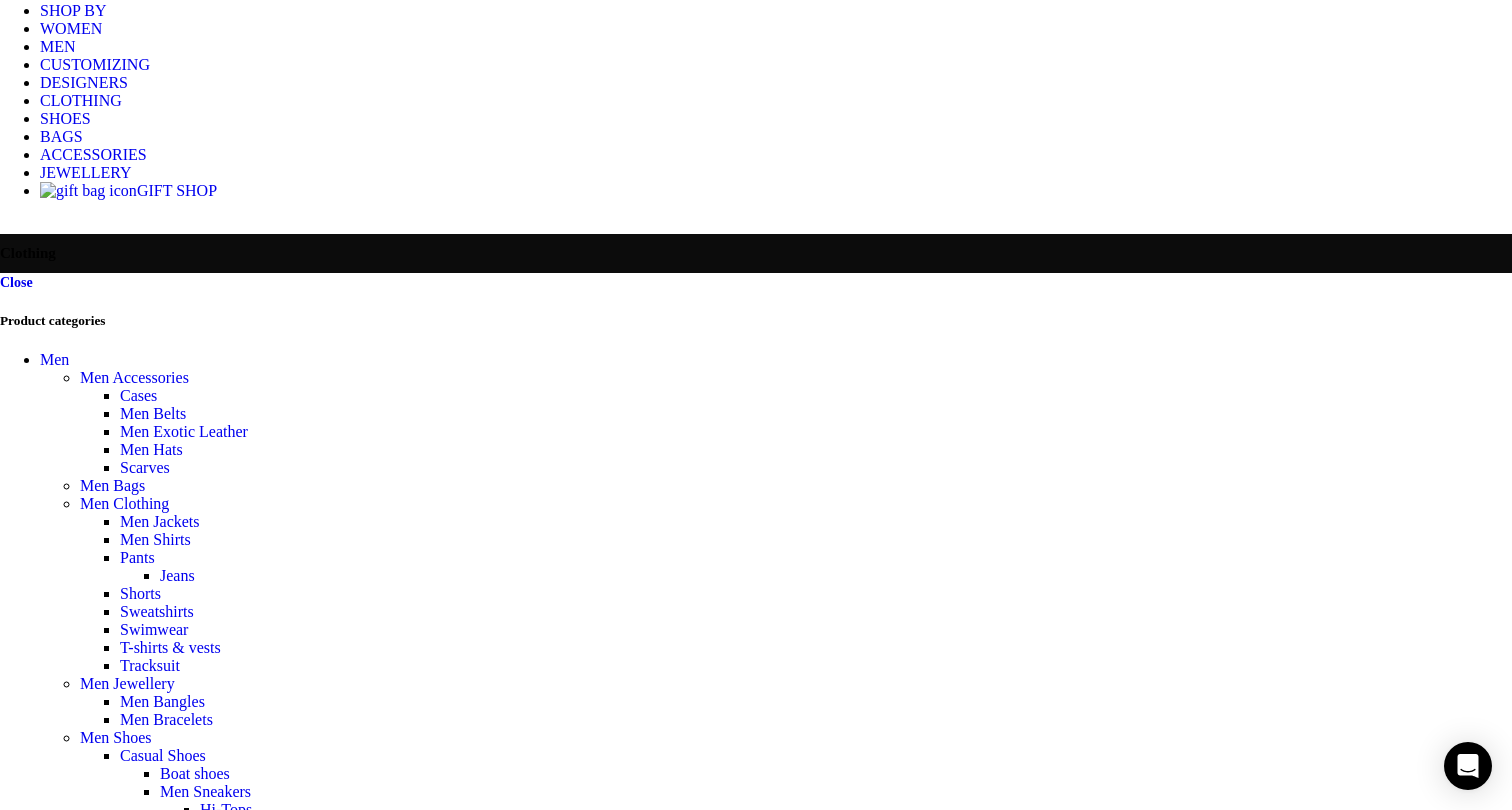 scroll, scrollTop: 367, scrollLeft: 0, axis: vertical 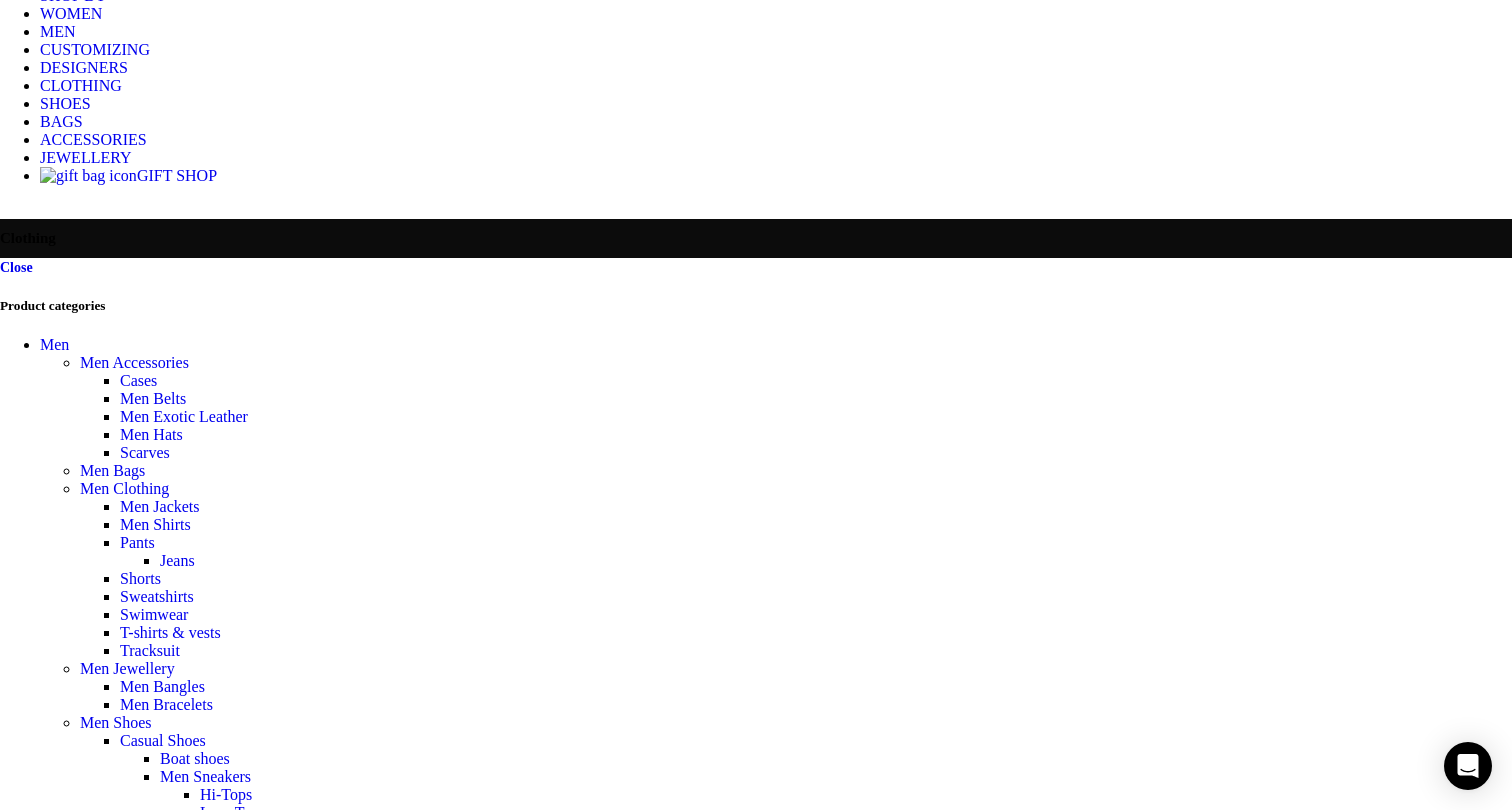 click on "Dresses" at bounding box center (145, 1910) 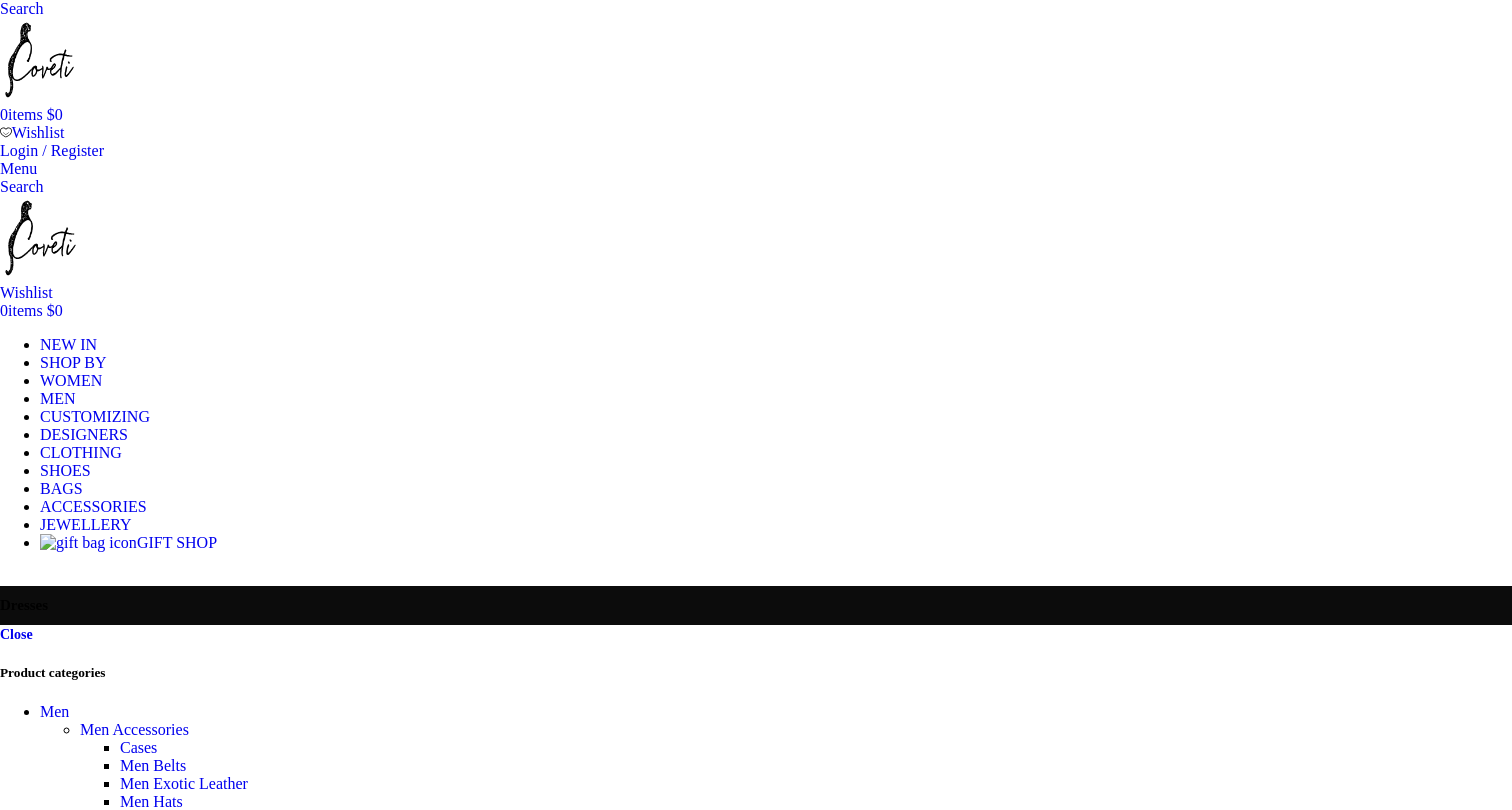 scroll, scrollTop: 0, scrollLeft: 0, axis: both 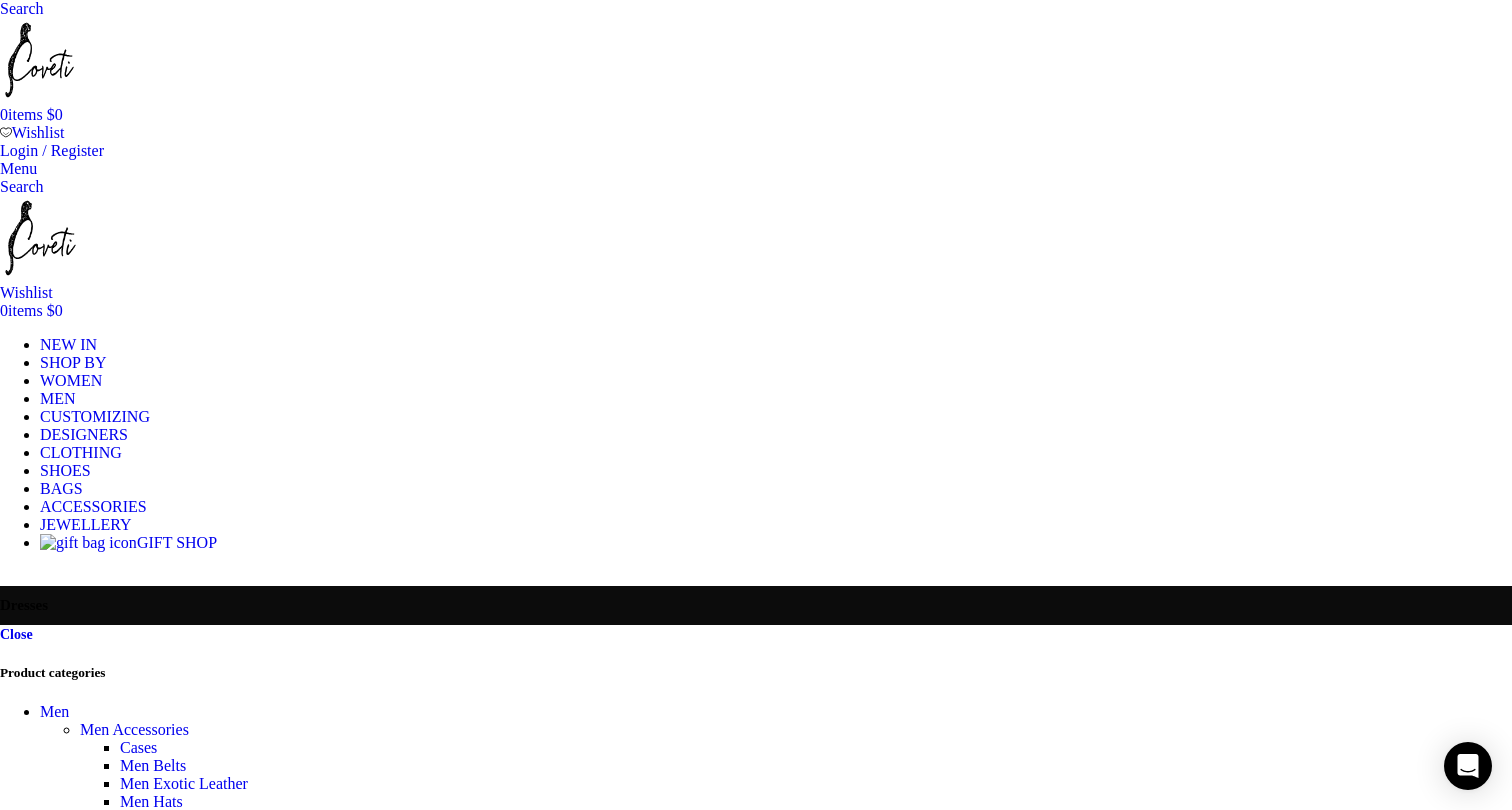 click on "Filter by price" at bounding box center [756, 3809] 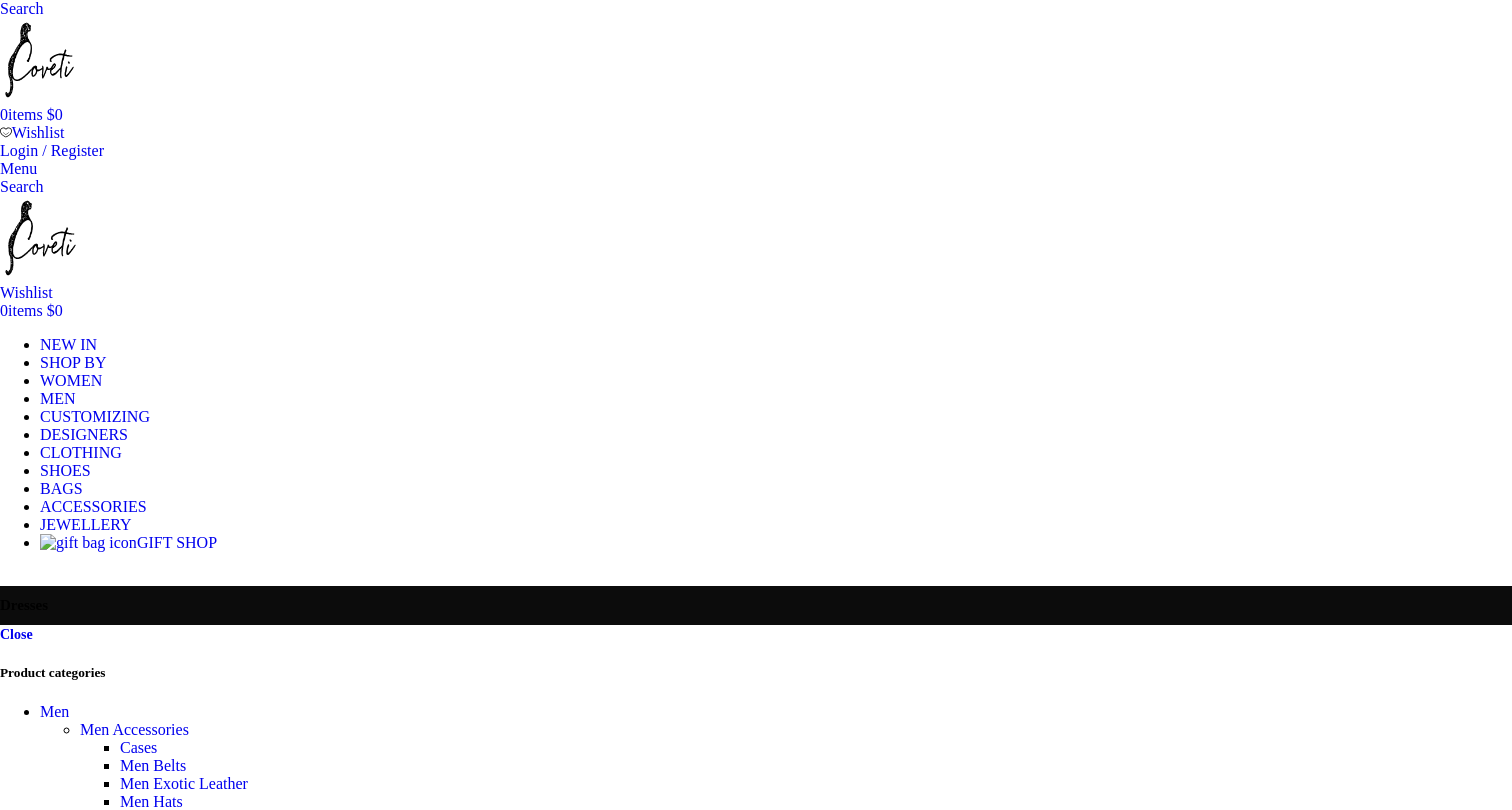 scroll, scrollTop: 0, scrollLeft: 0, axis: both 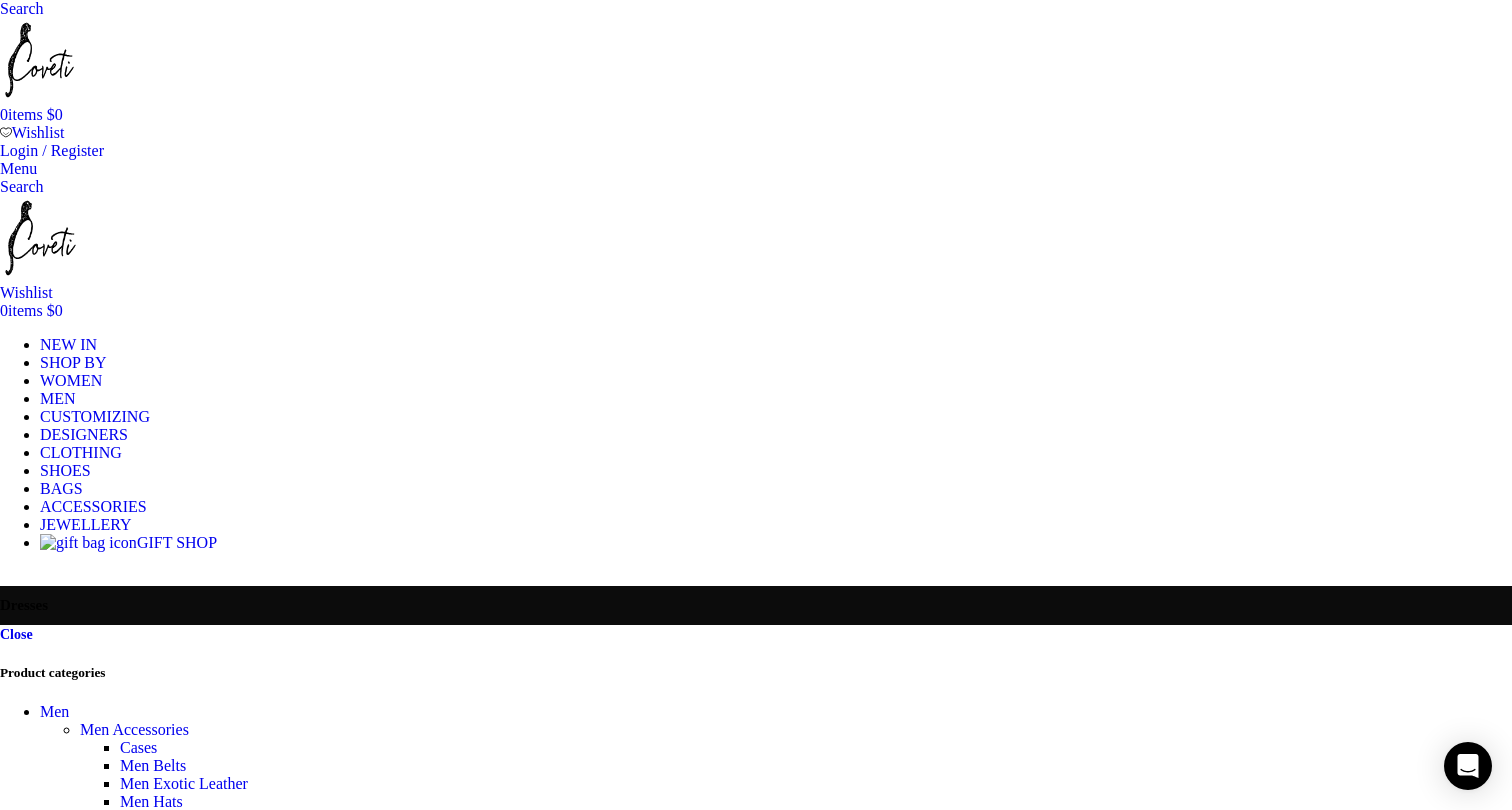 click on "Filter by price" at bounding box center [756, 3809] 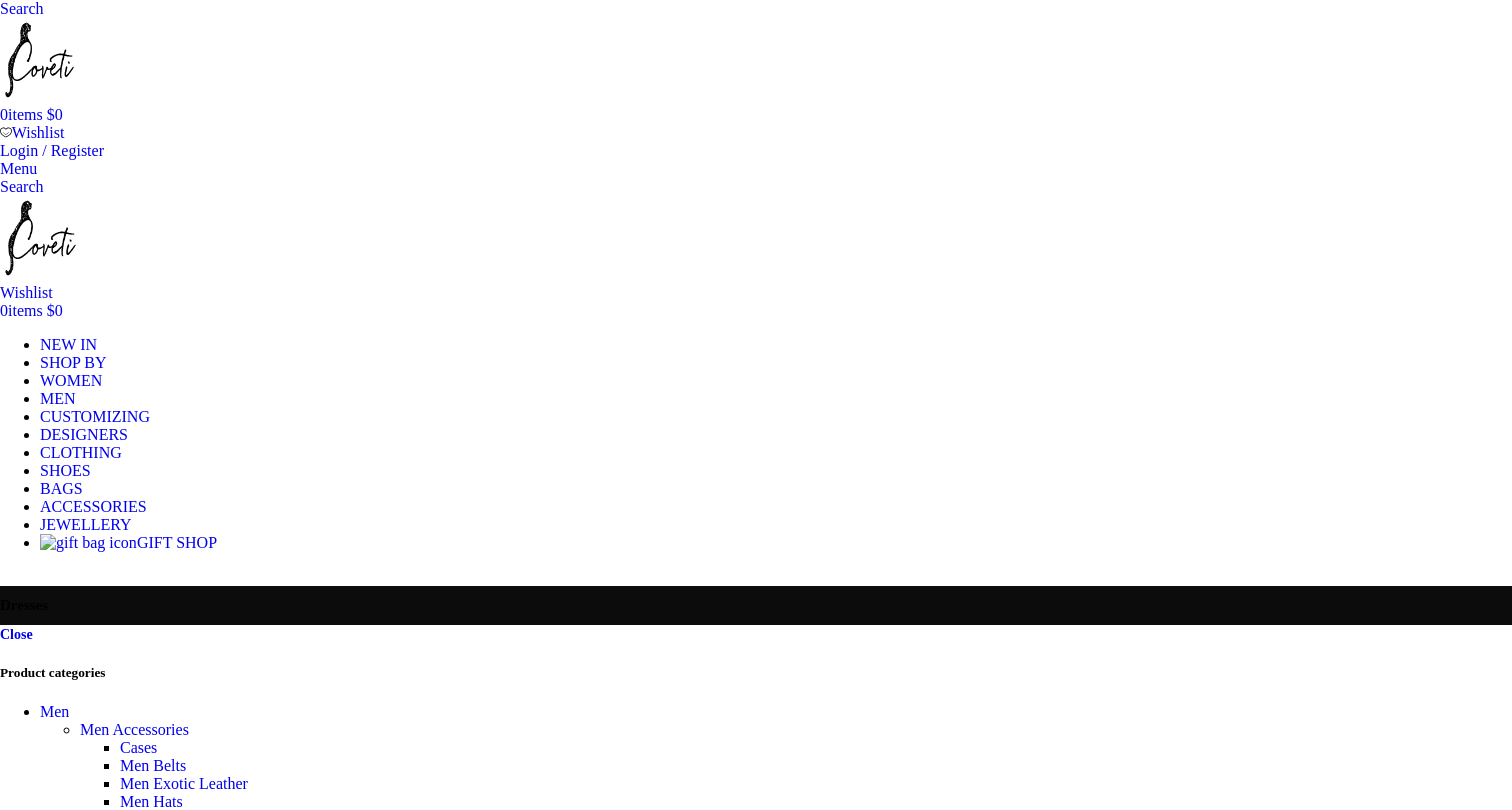 scroll, scrollTop: 0, scrollLeft: 0, axis: both 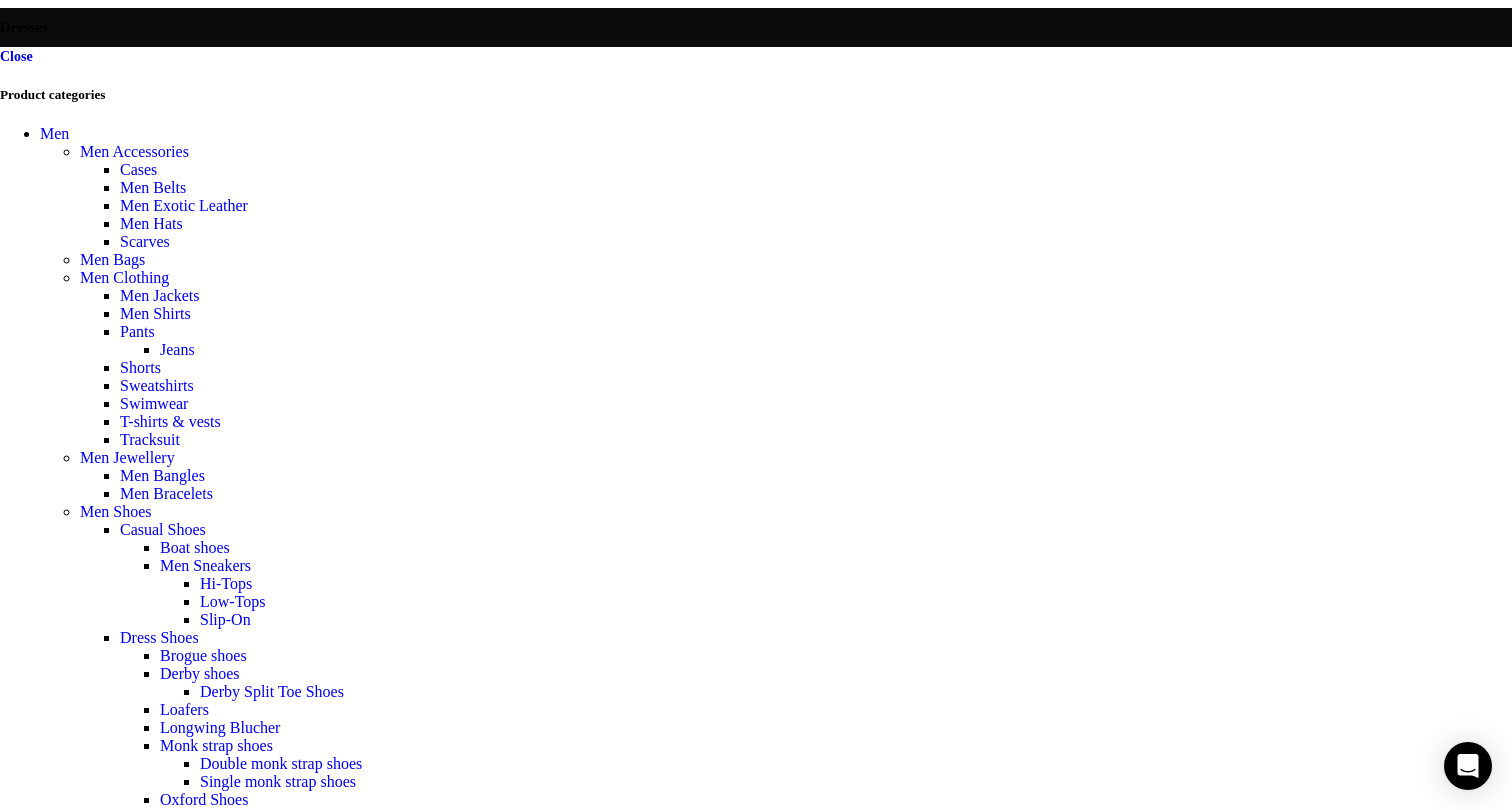 click on "Sort by popularity
Sort by average rating
Sort by latest
Sort by price: low to high
Sort by price: high to low" at bounding box center (84, 4044) 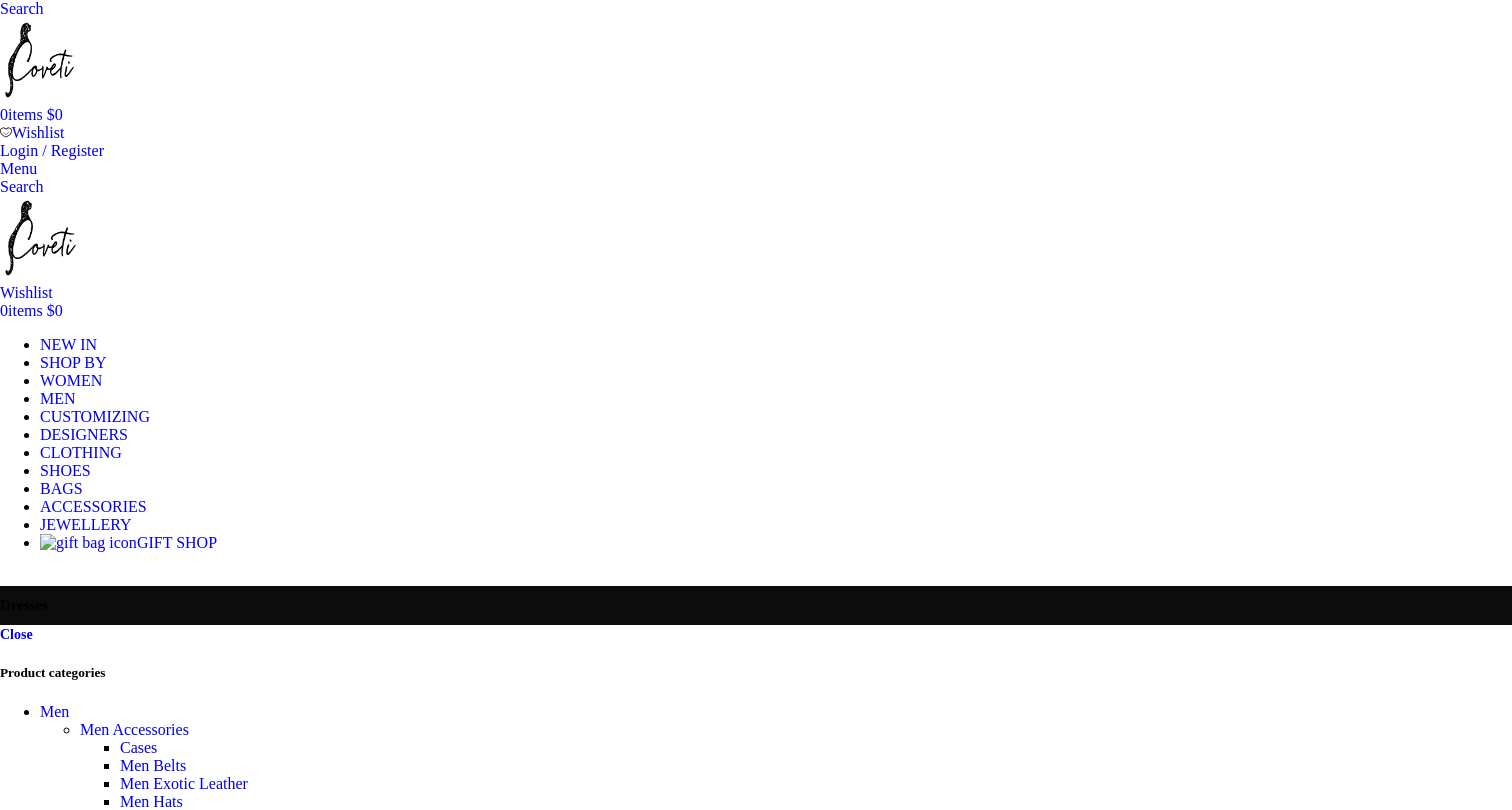 scroll, scrollTop: 0, scrollLeft: 0, axis: both 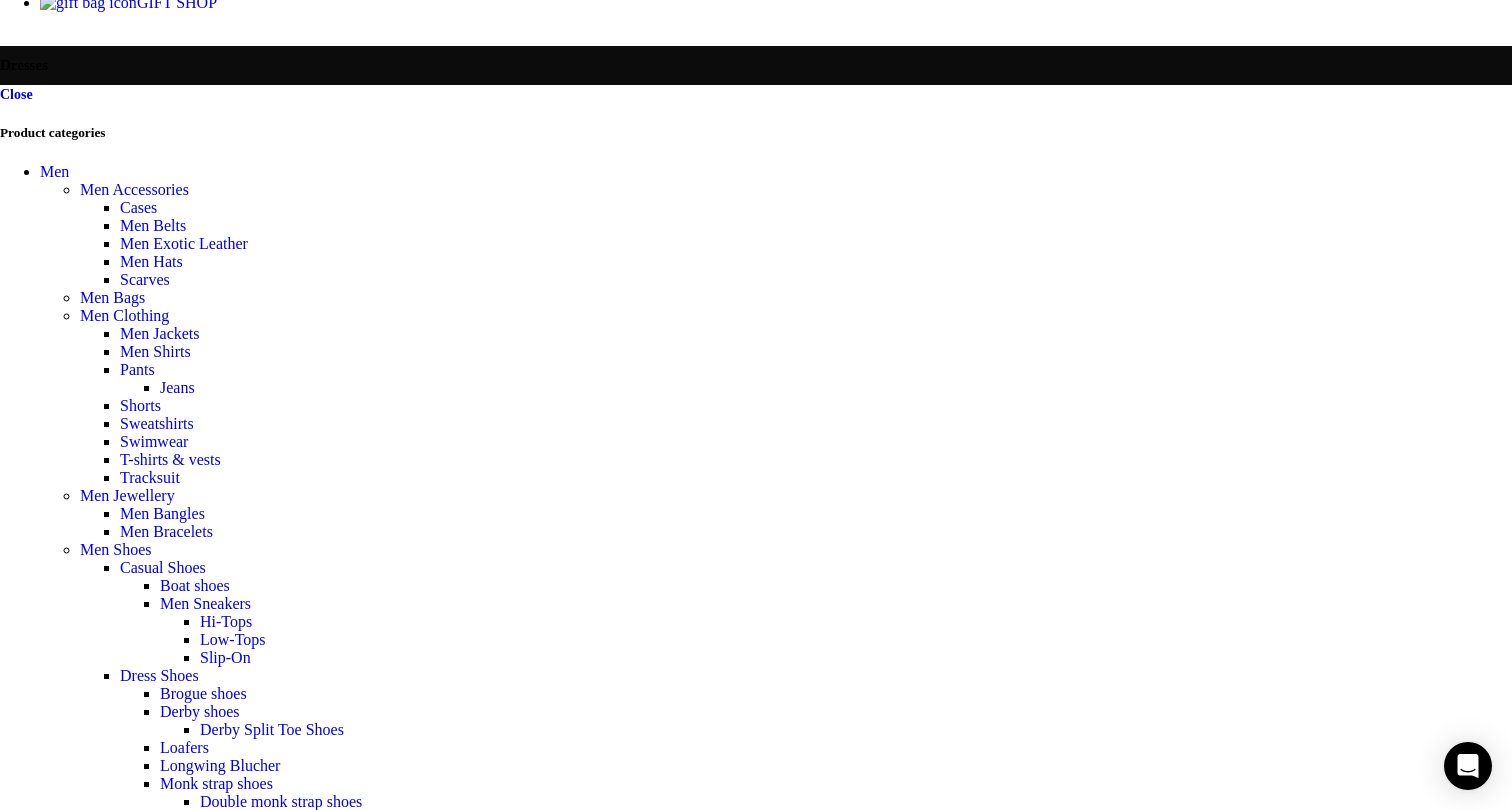 click on "Sort by popularity
Sort by average rating
Sort by latest
Sort by price: low to high
Sort by price: high to low" at bounding box center [84, 4082] 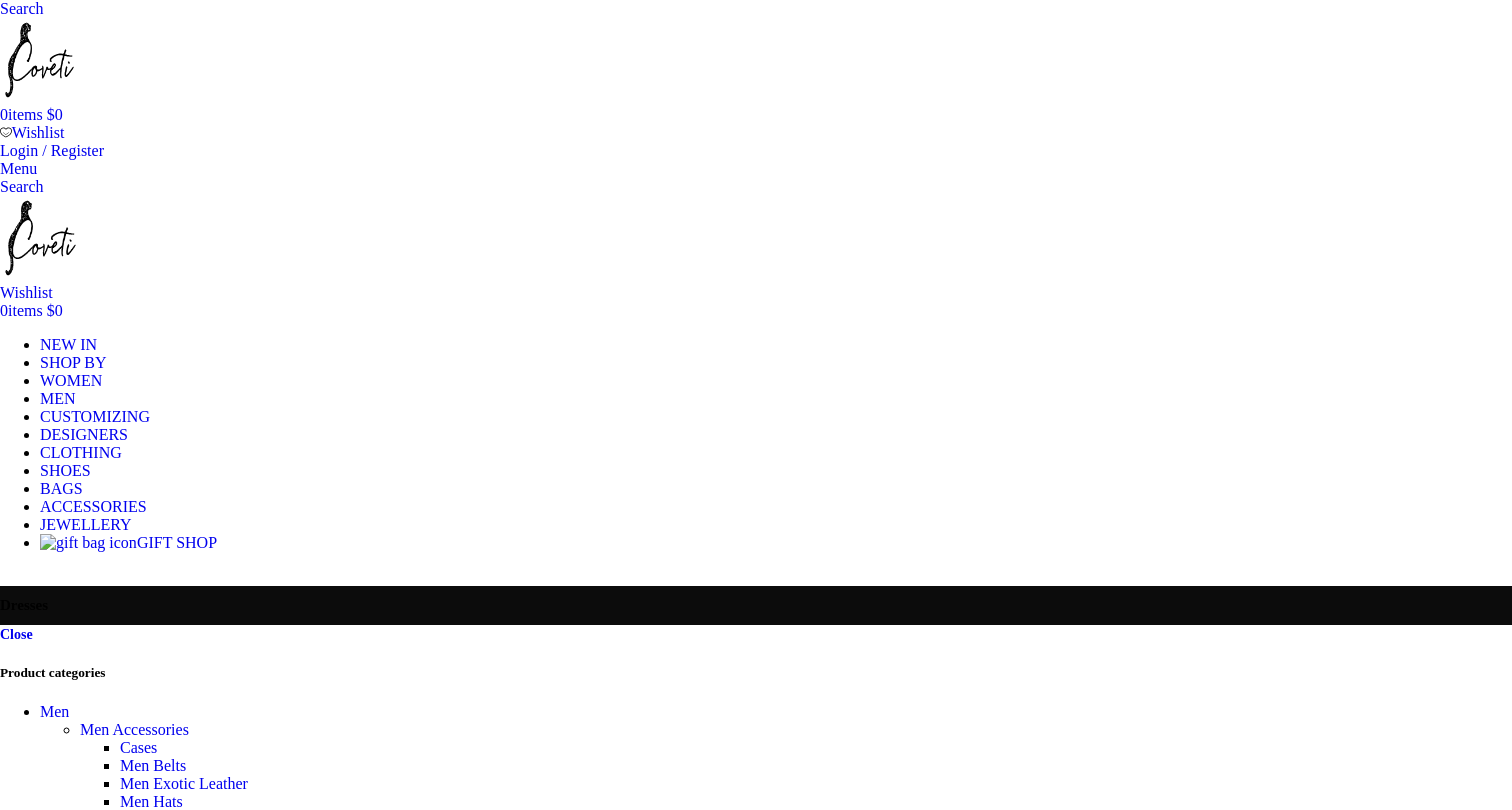scroll, scrollTop: 0, scrollLeft: 0, axis: both 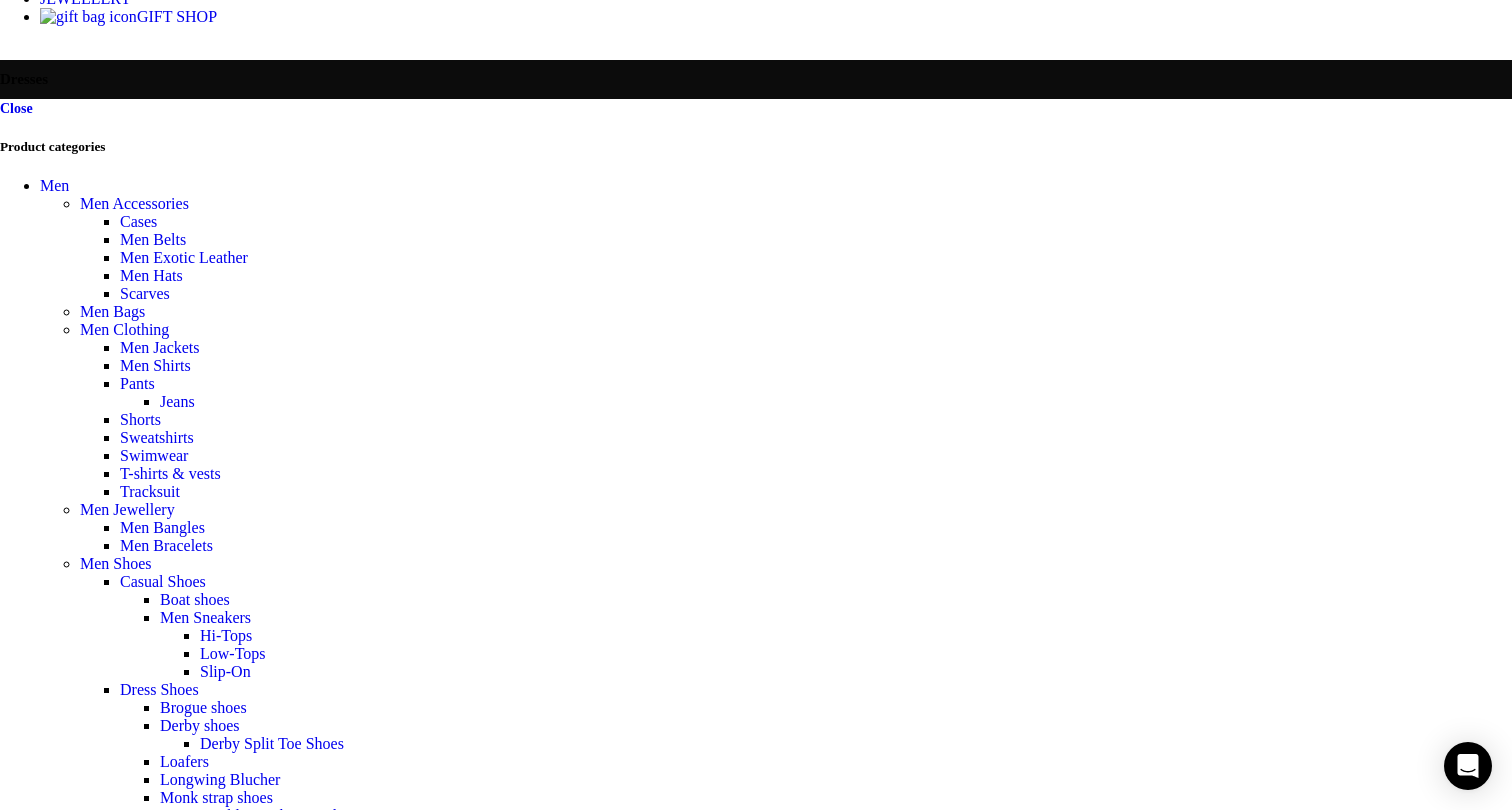 click on "Sort by popularity
Sort by average rating
Sort by latest
Sort by price: low to high
Sort by price: high to low" at bounding box center (84, 4096) 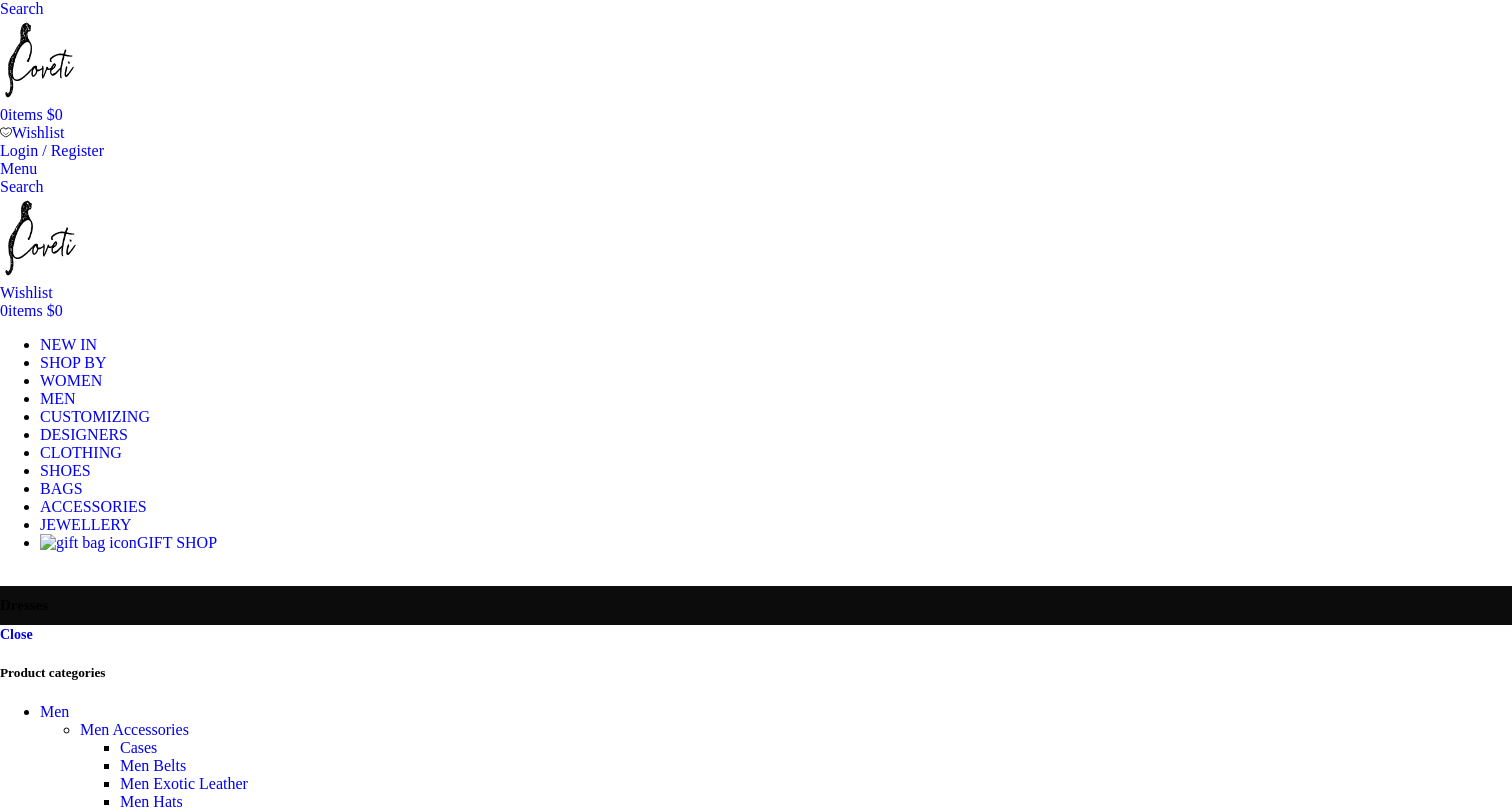 scroll, scrollTop: 0, scrollLeft: 0, axis: both 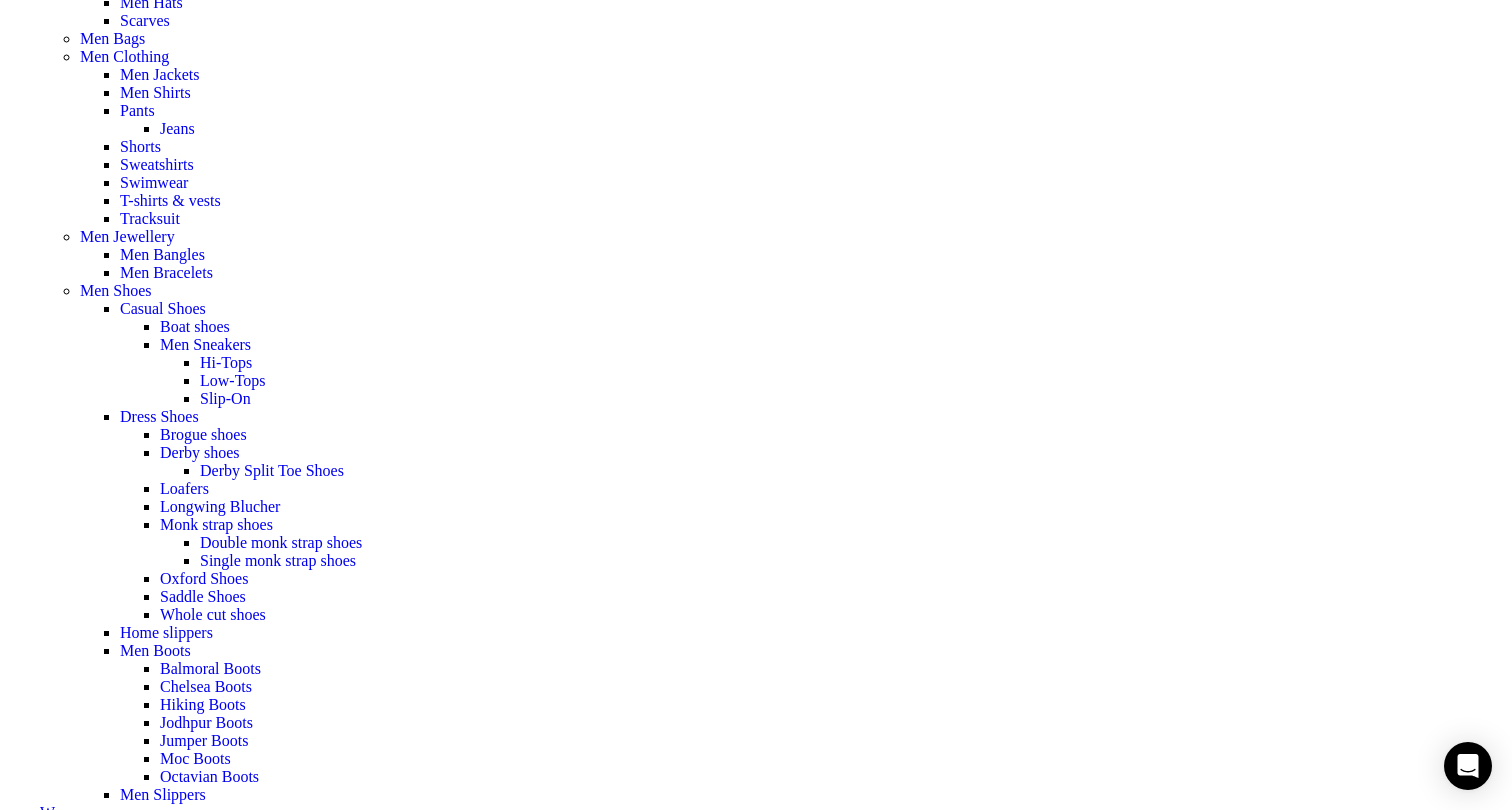 click on "100 season's must have" at bounding box center [-50, 307] 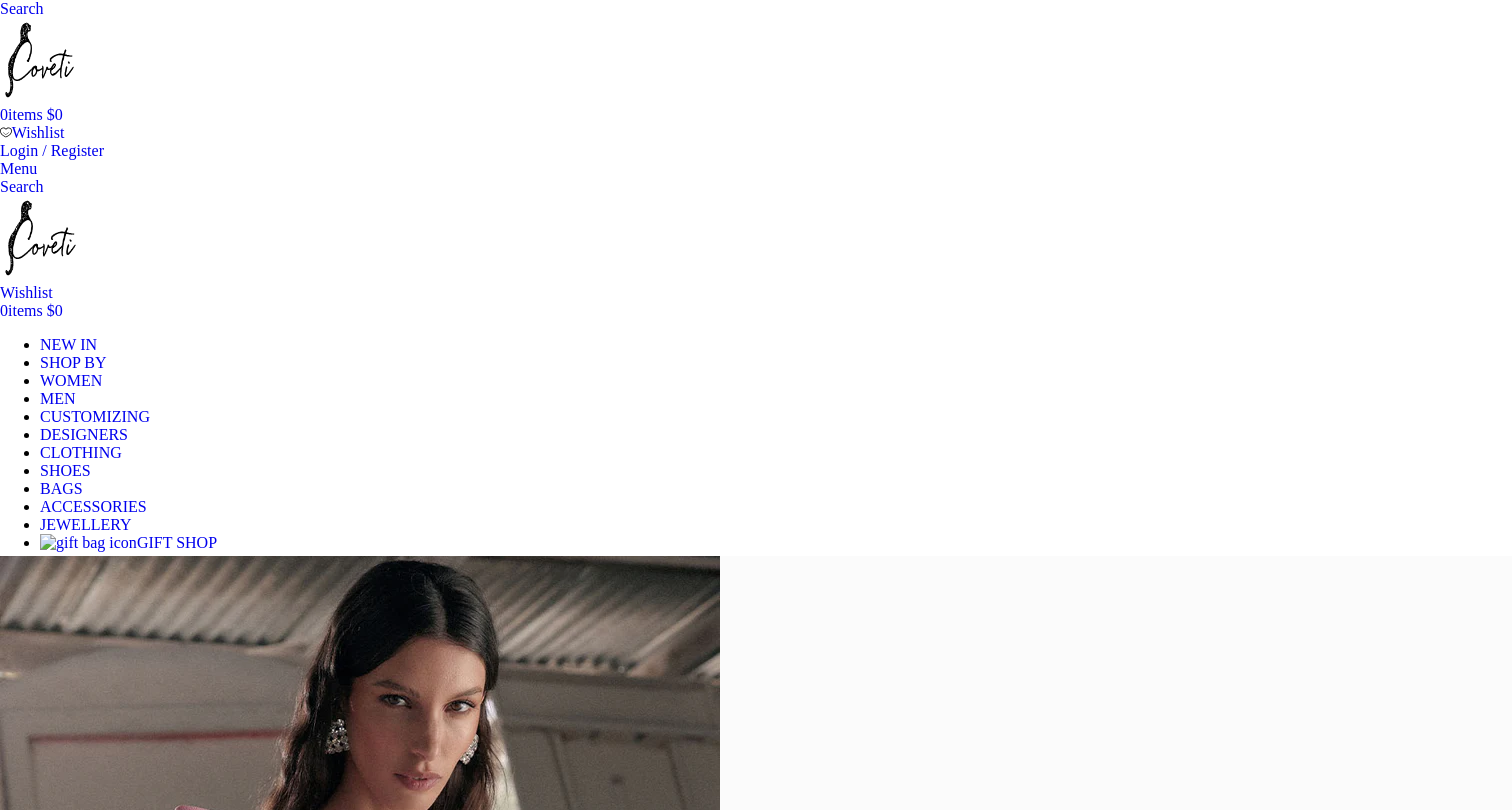 scroll, scrollTop: 0, scrollLeft: 0, axis: both 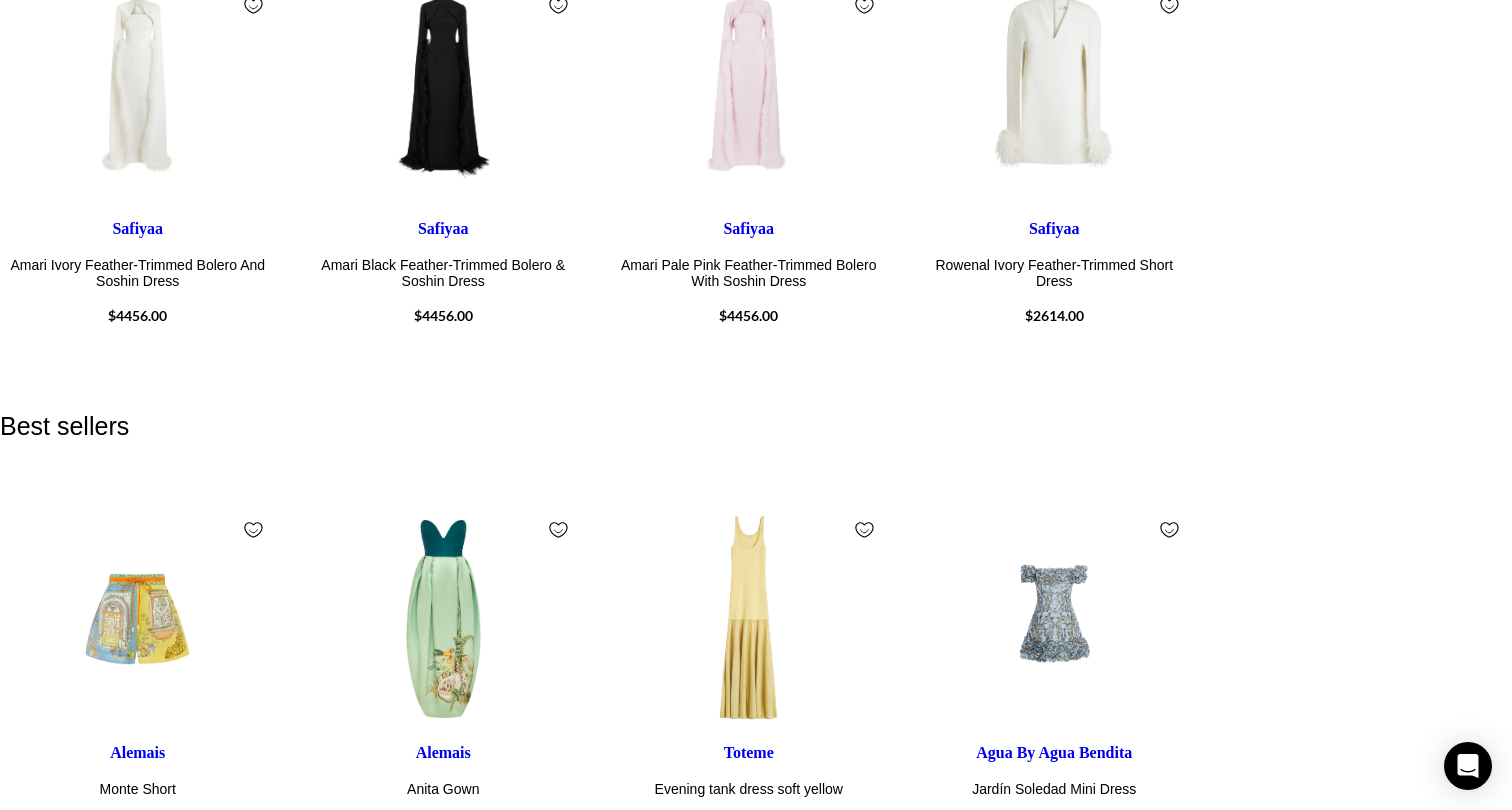 click on "shop the edit" at bounding box center (137, 6592) 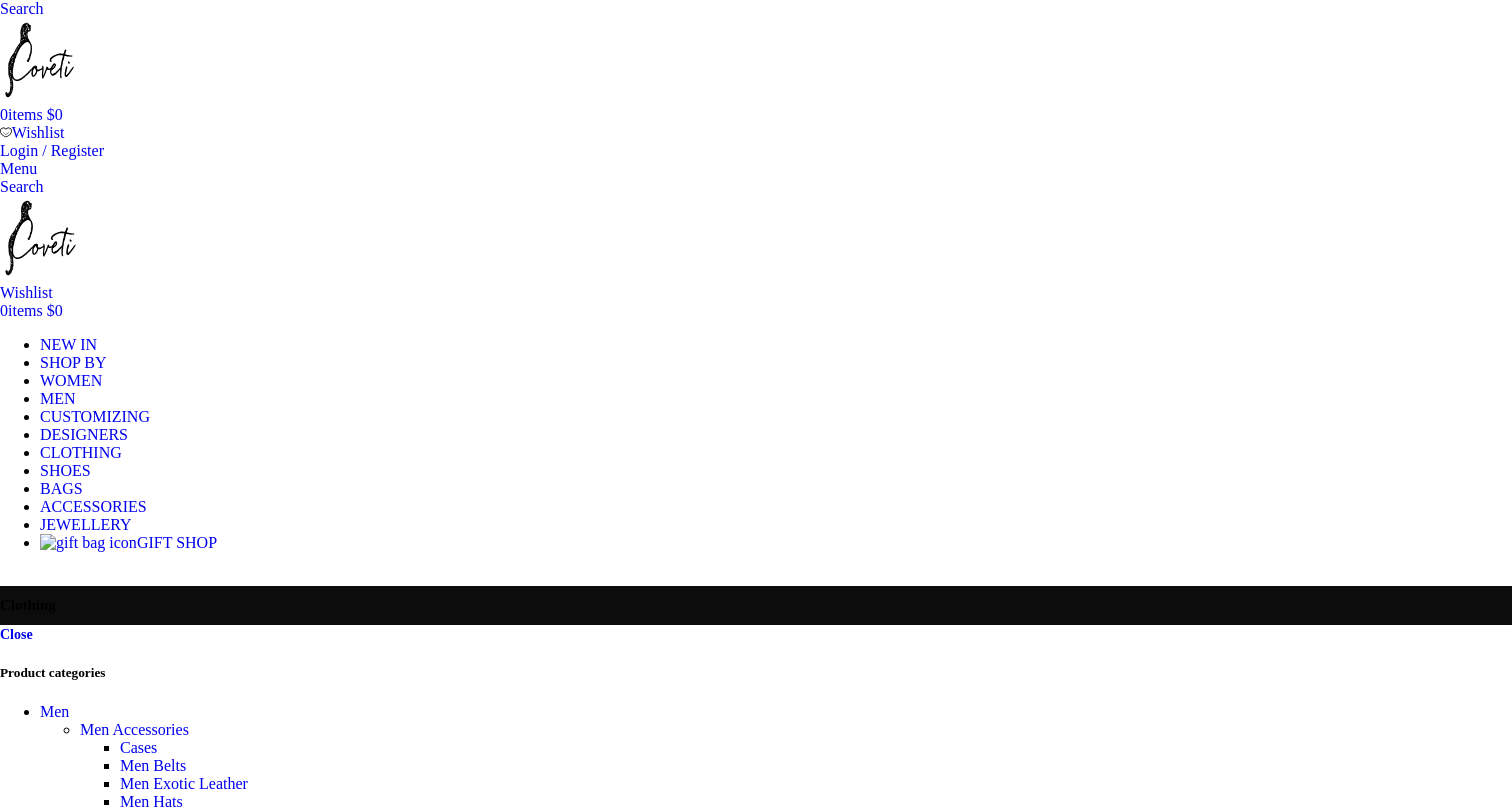 scroll, scrollTop: 0, scrollLeft: 0, axis: both 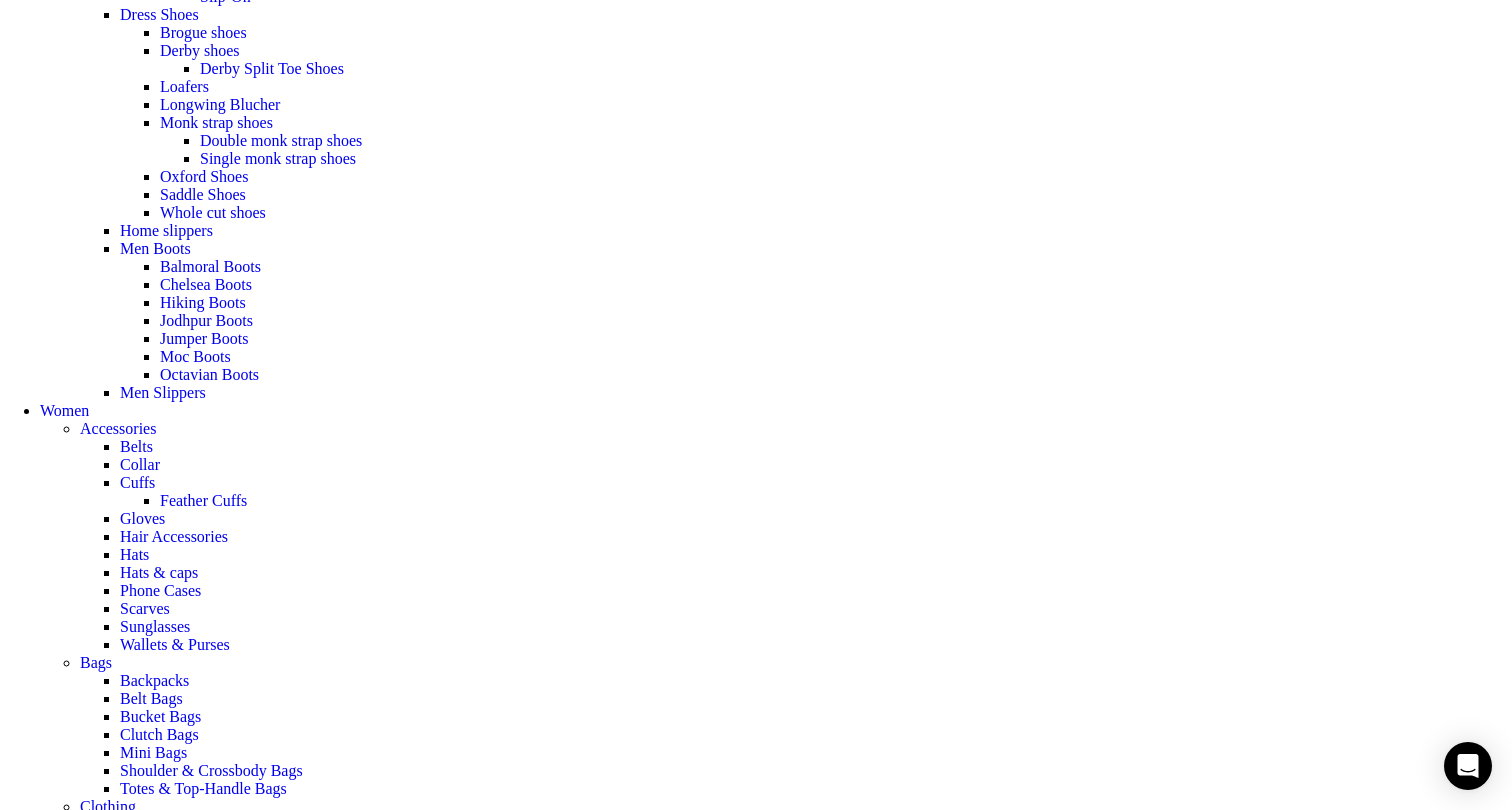 click at bounding box center (756, 7736) 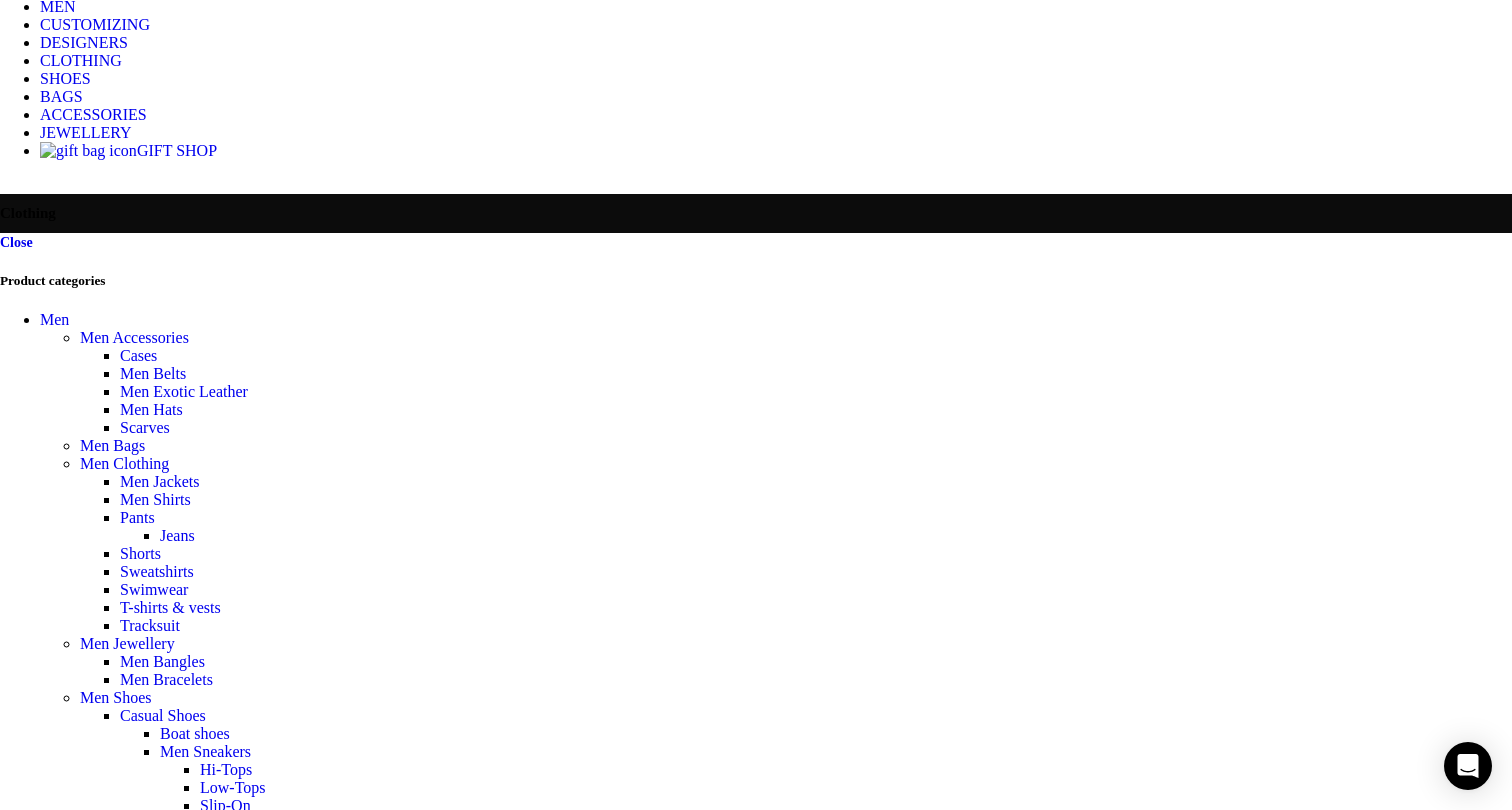 scroll, scrollTop: 0, scrollLeft: 0, axis: both 